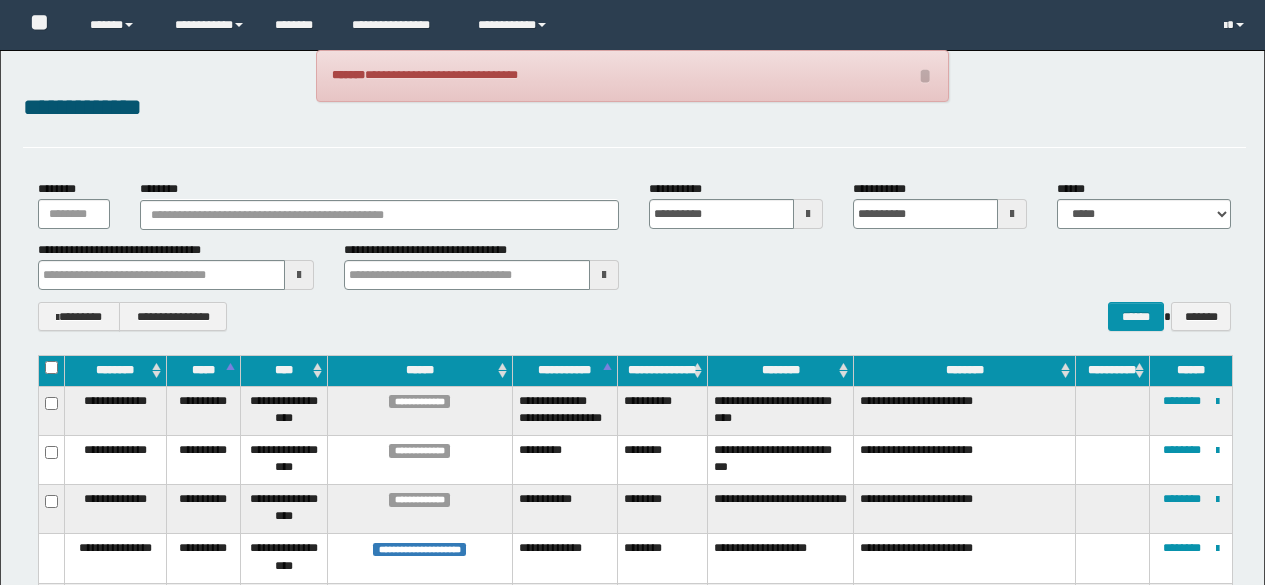 scroll, scrollTop: 0, scrollLeft: 0, axis: both 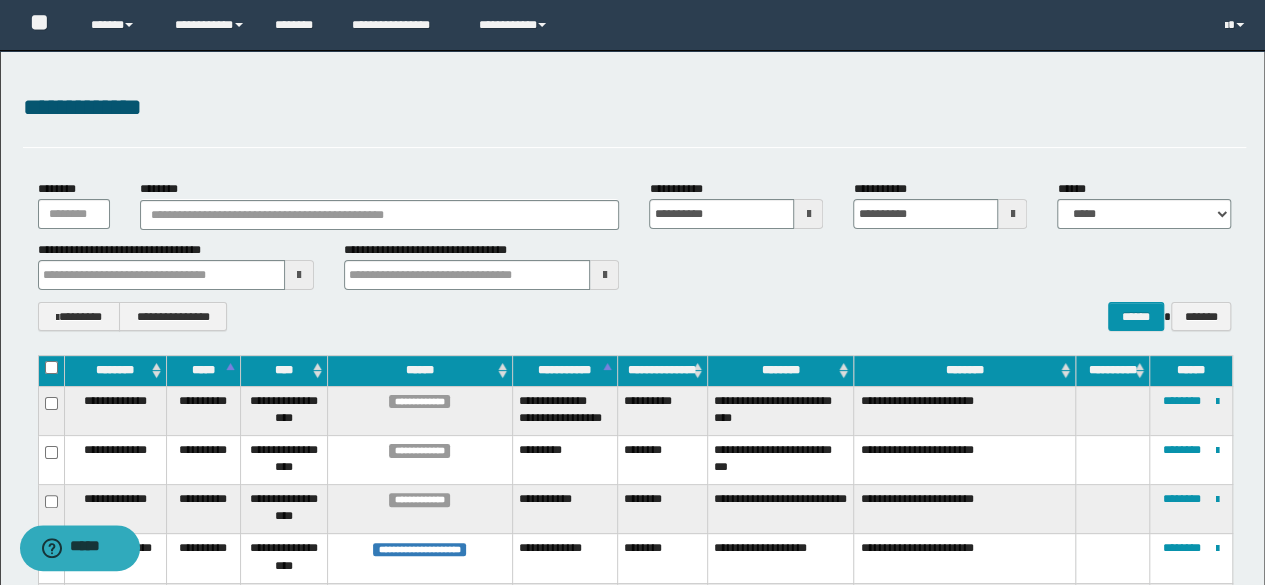 click on "**********" at bounding box center [635, 265] 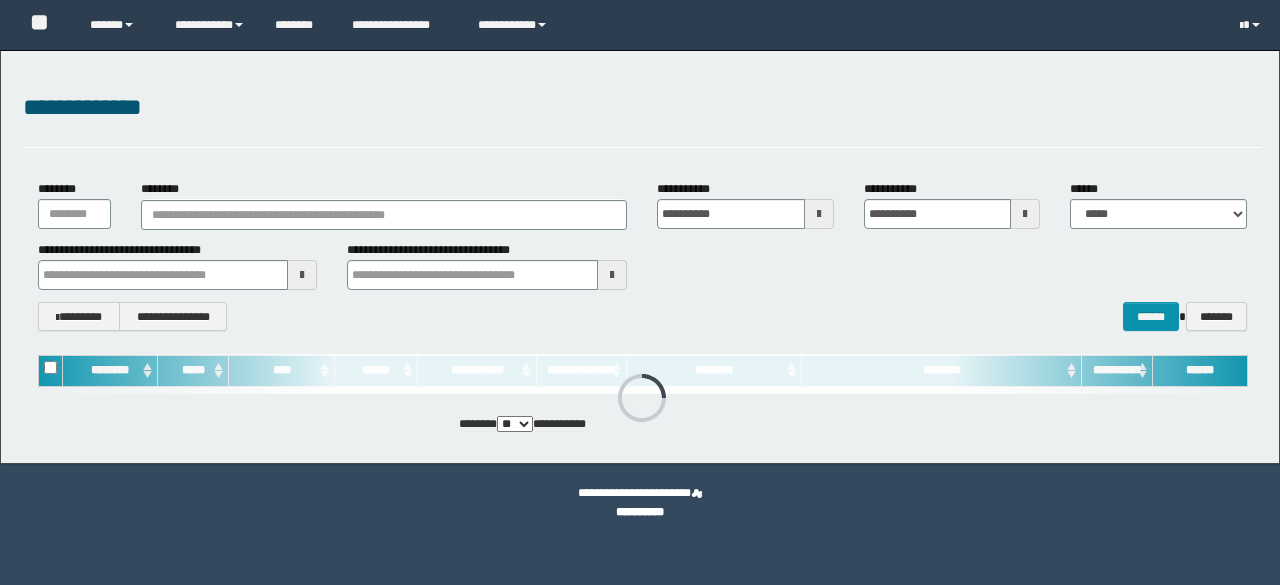 scroll, scrollTop: 0, scrollLeft: 0, axis: both 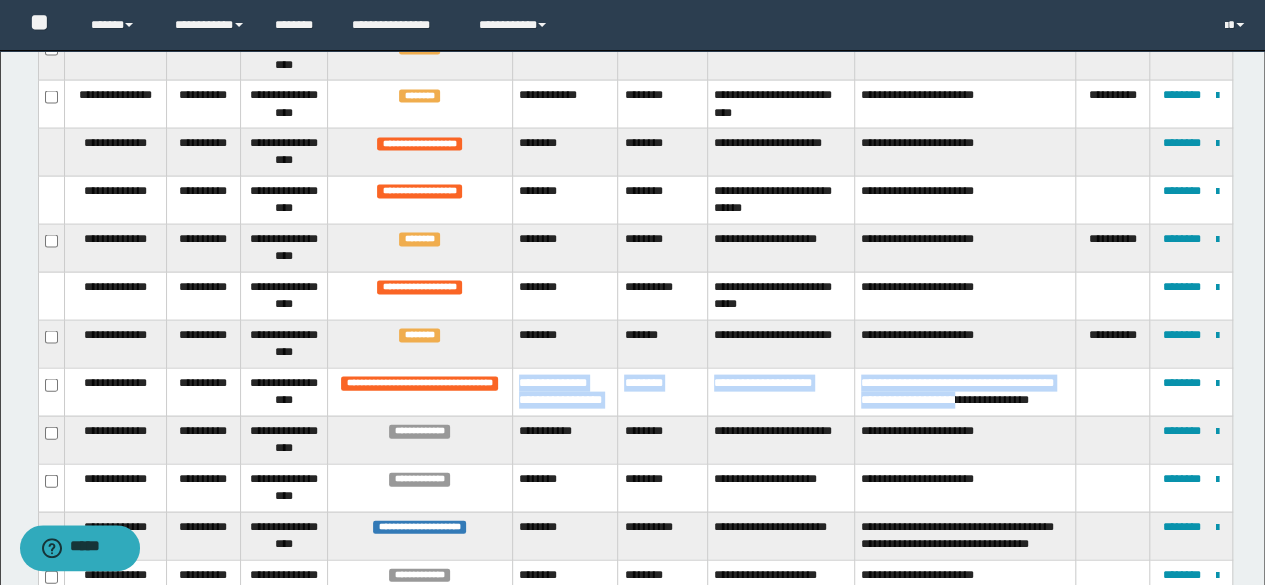 drag, startPoint x: 516, startPoint y: 359, endPoint x: 974, endPoint y: 373, distance: 458.21393 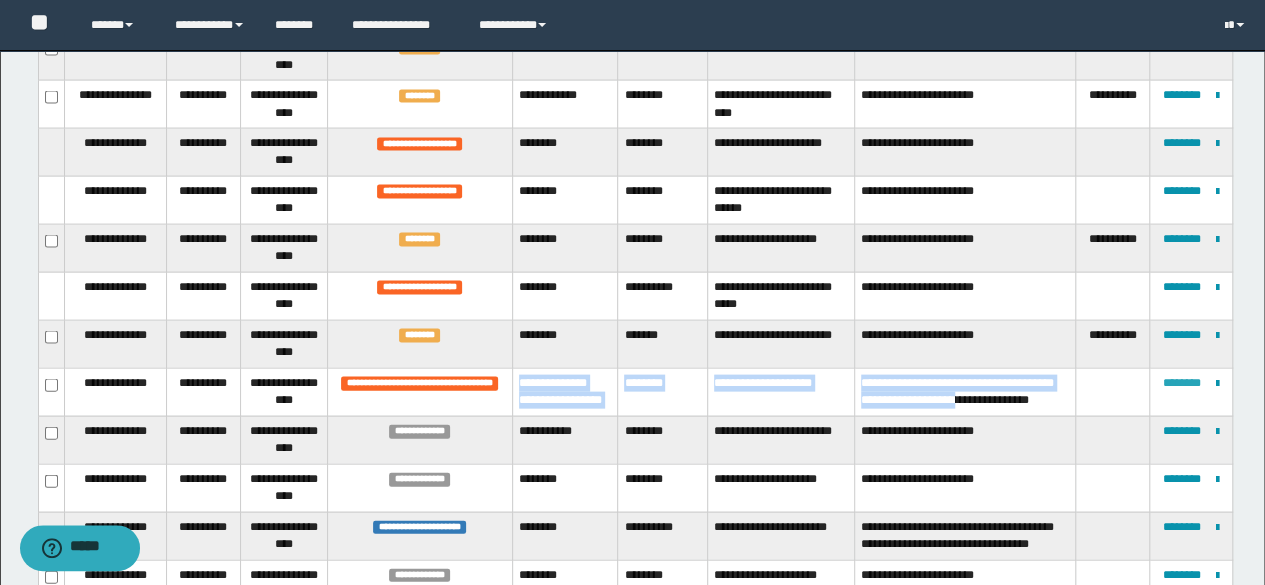 click on "********" at bounding box center (1182, 383) 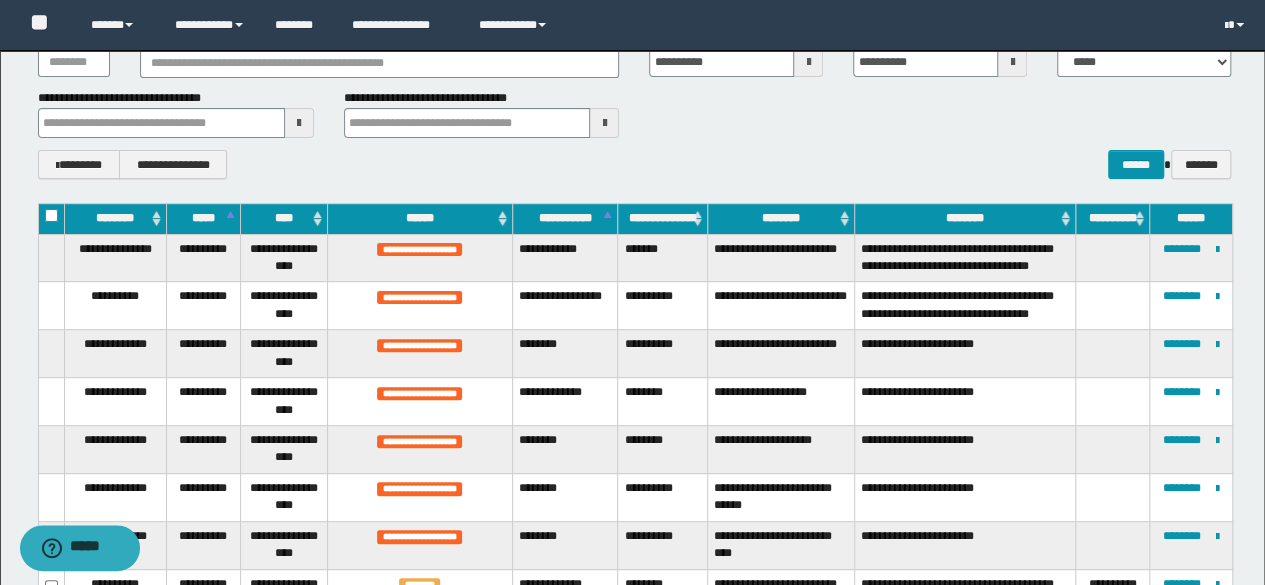 scroll, scrollTop: 0, scrollLeft: 0, axis: both 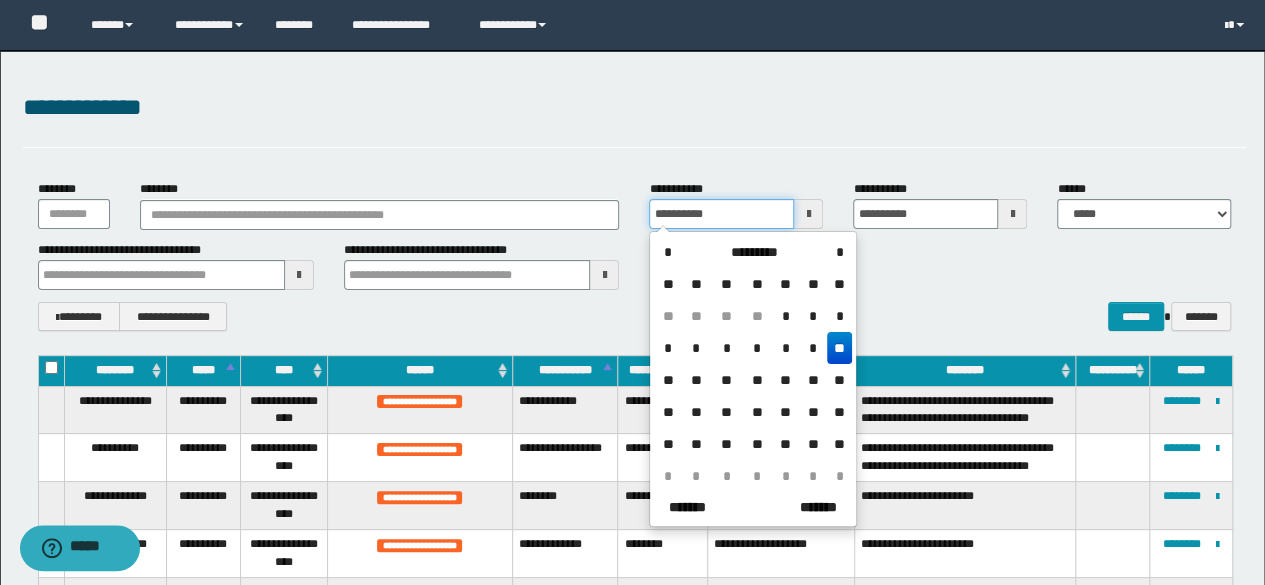 click on "**********" at bounding box center (721, 214) 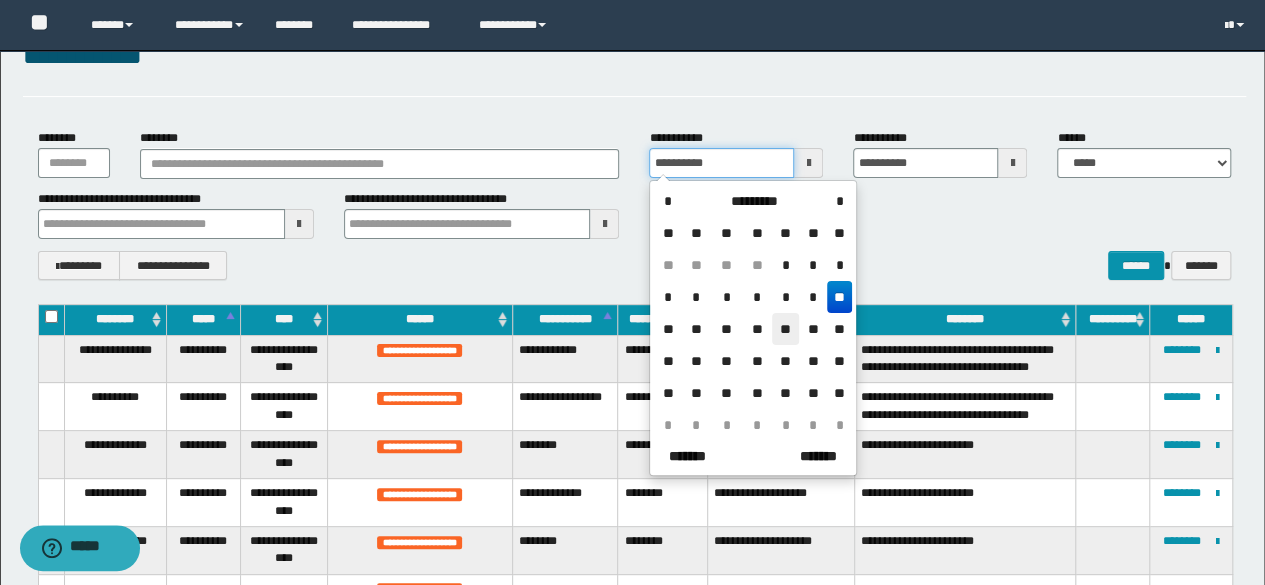 scroll, scrollTop: 0, scrollLeft: 0, axis: both 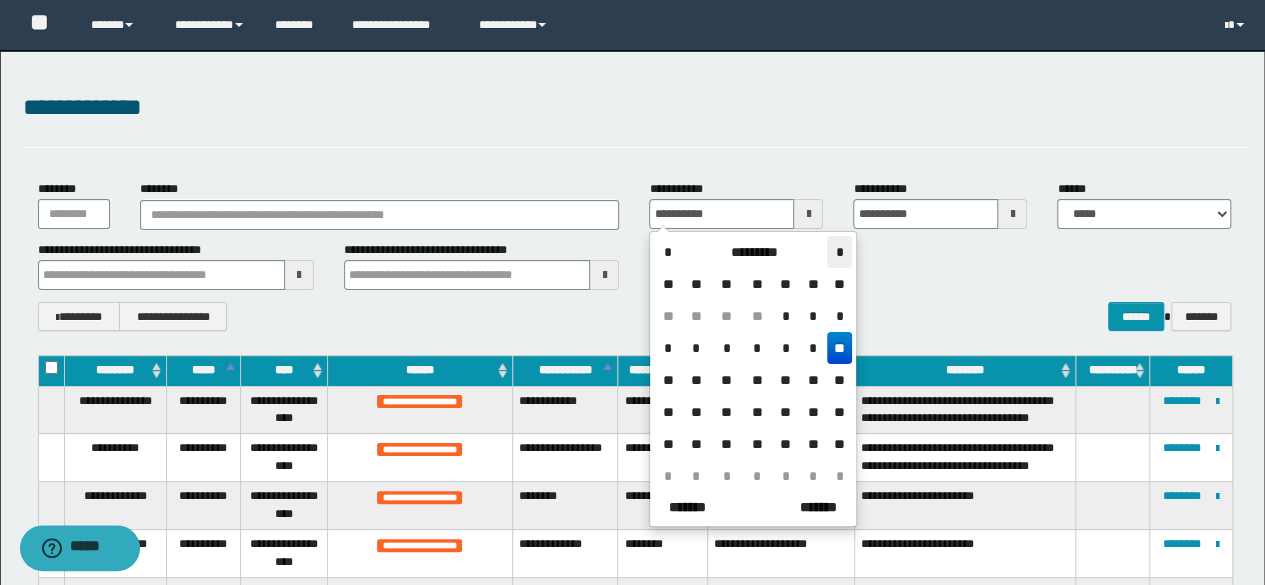 click on "*" at bounding box center (839, 252) 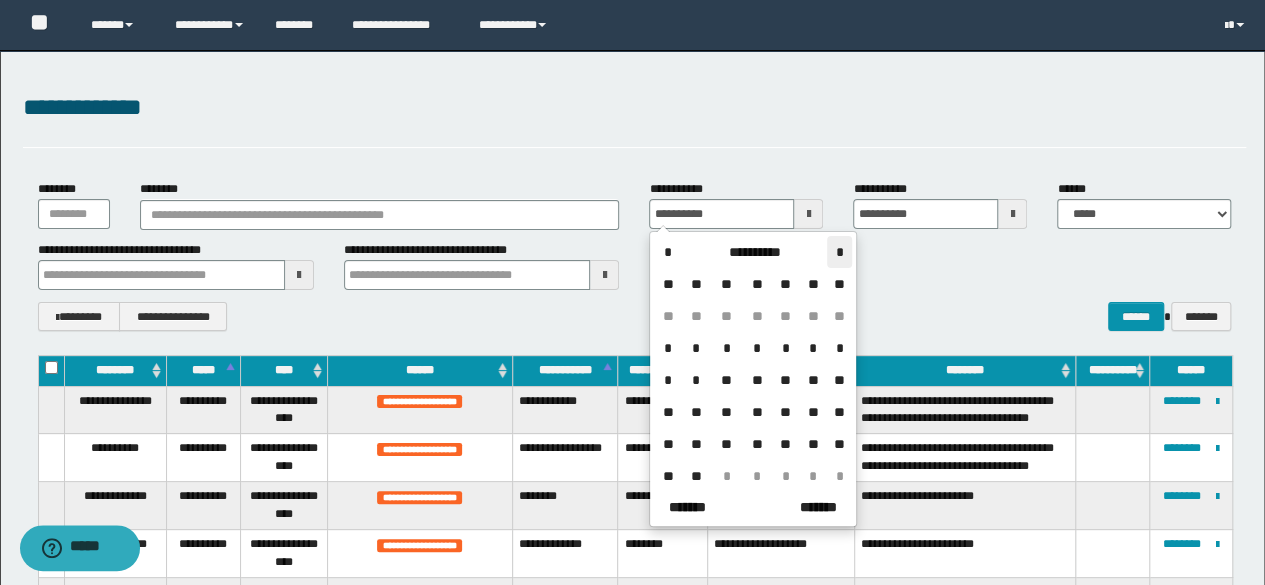 click on "*" at bounding box center (839, 252) 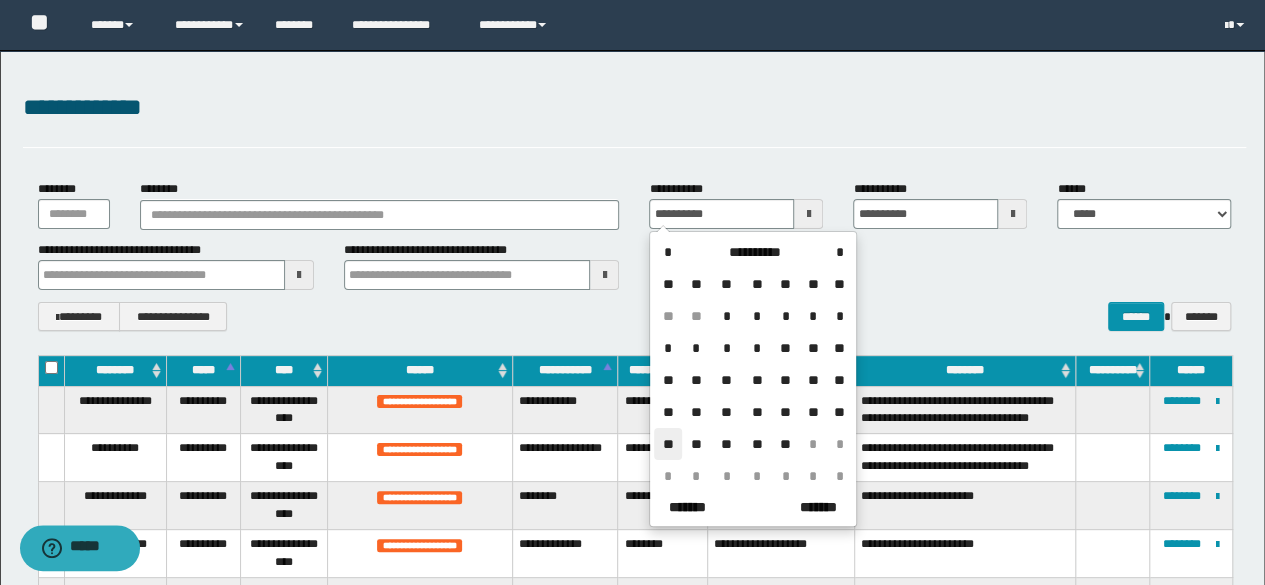 click on "**" at bounding box center (668, 444) 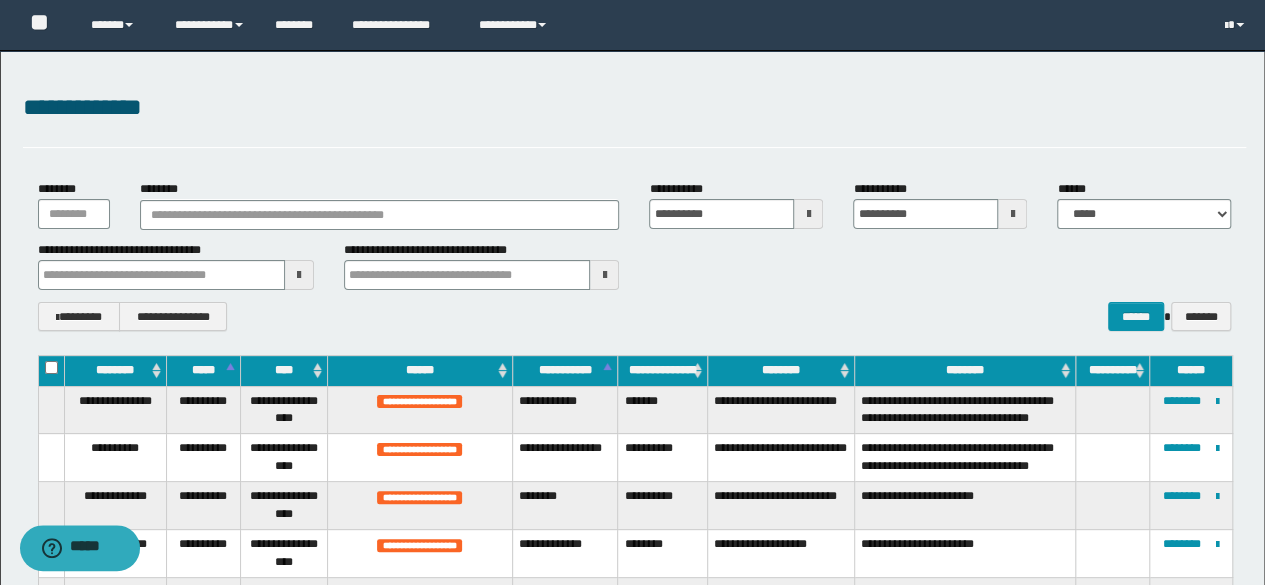 click at bounding box center [1012, 214] 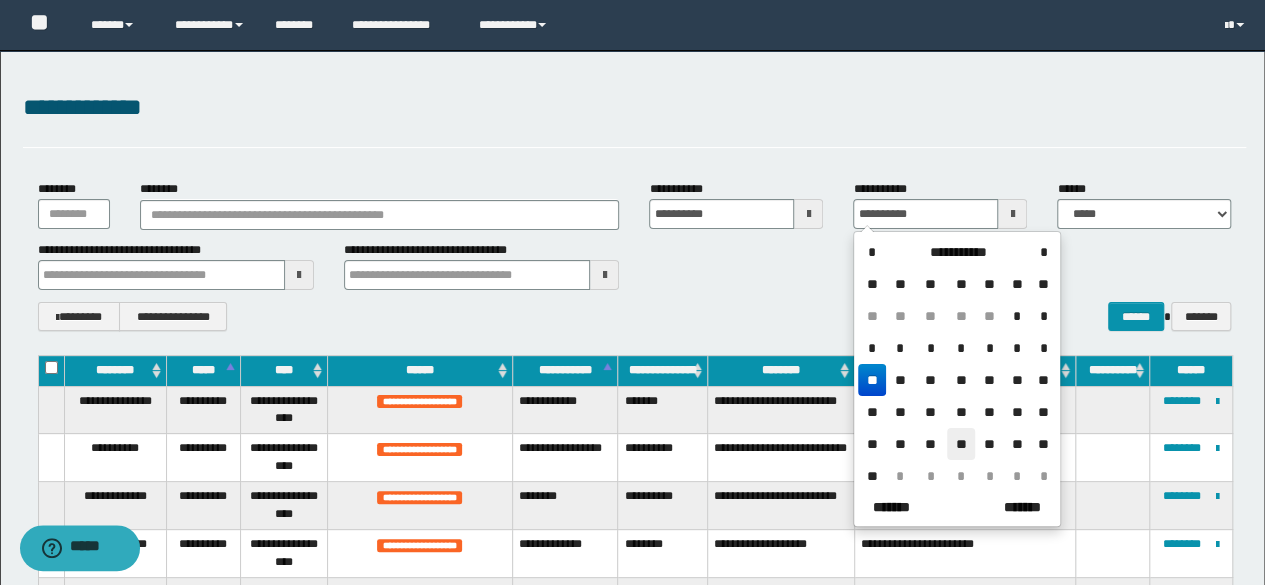 click on "**" at bounding box center (961, 444) 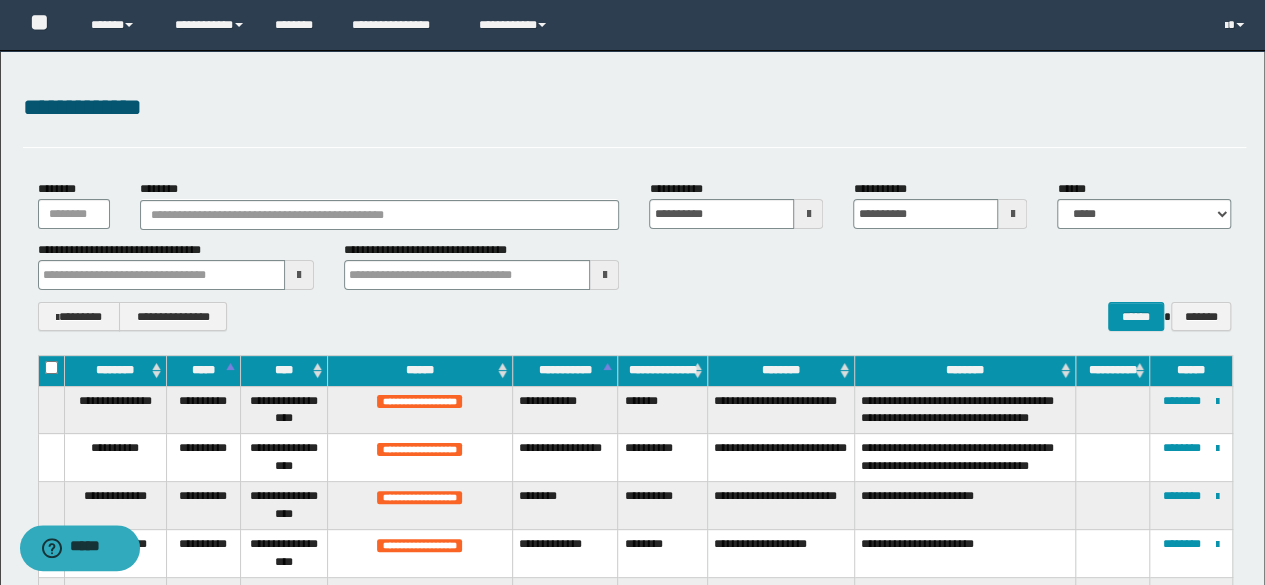 click at bounding box center [1012, 214] 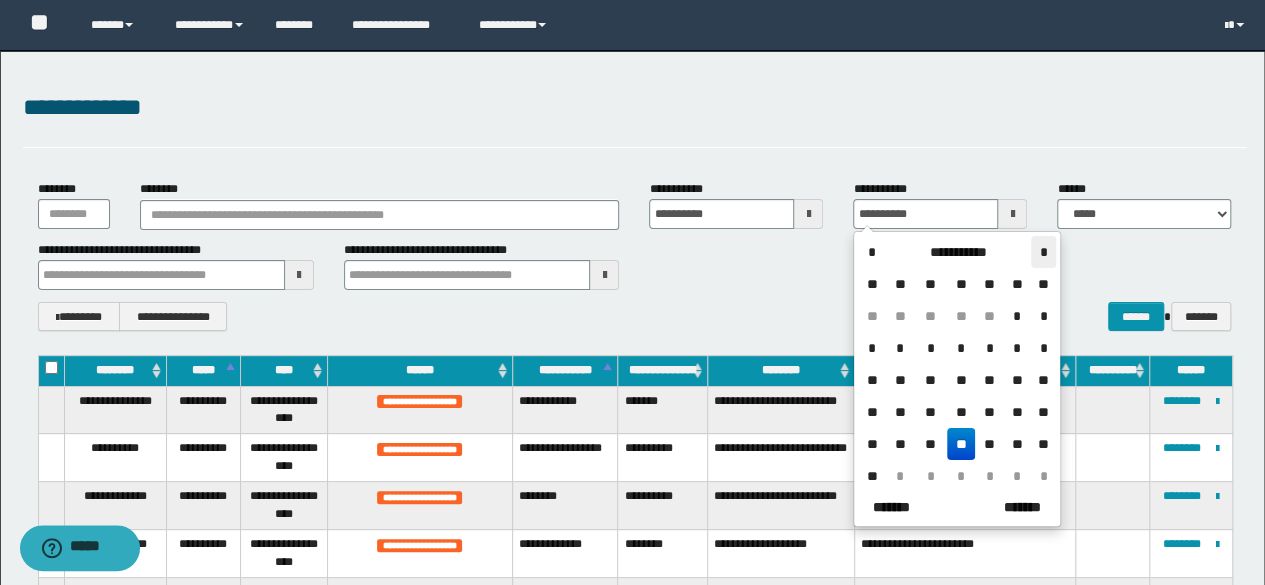 click on "*" at bounding box center [1043, 252] 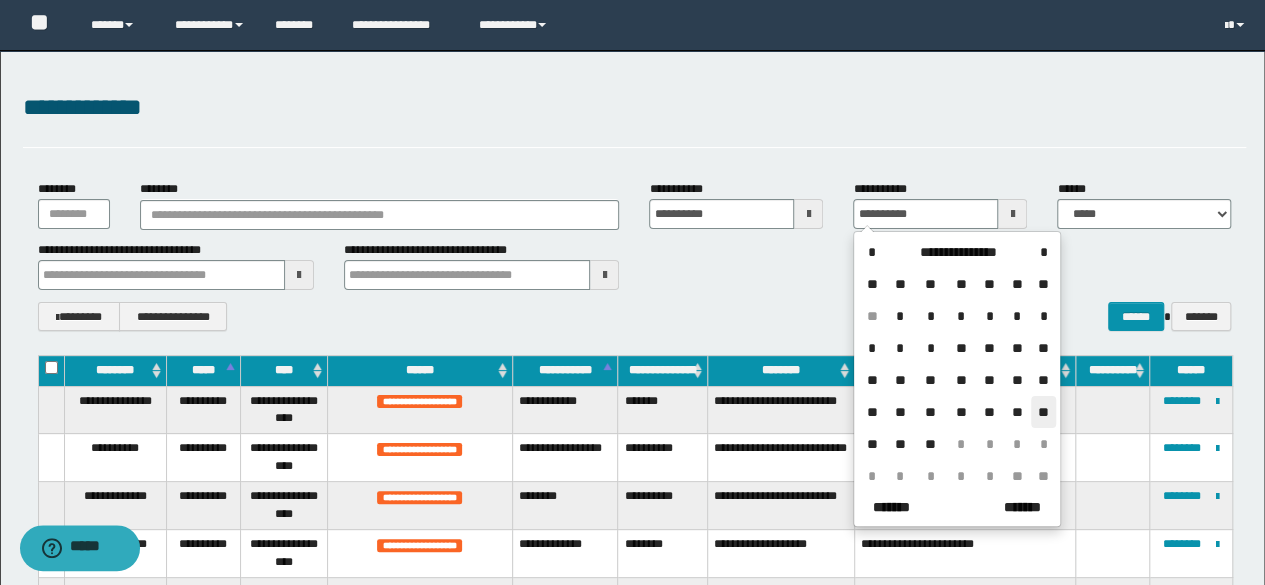 click on "**" at bounding box center (1043, 412) 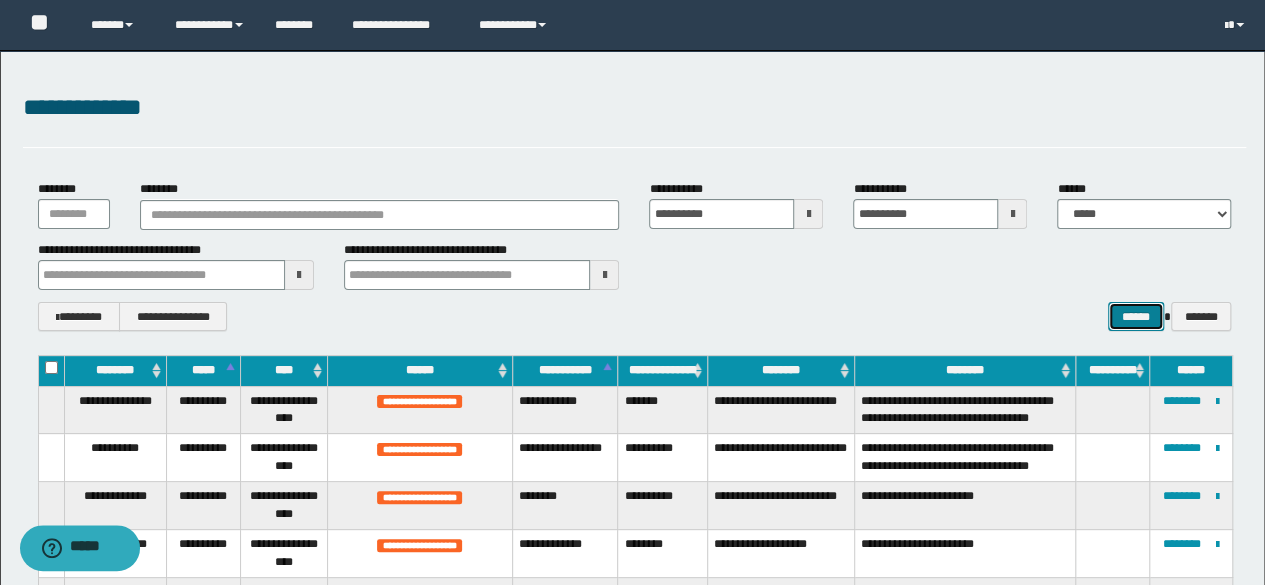 click on "******" at bounding box center (1136, 316) 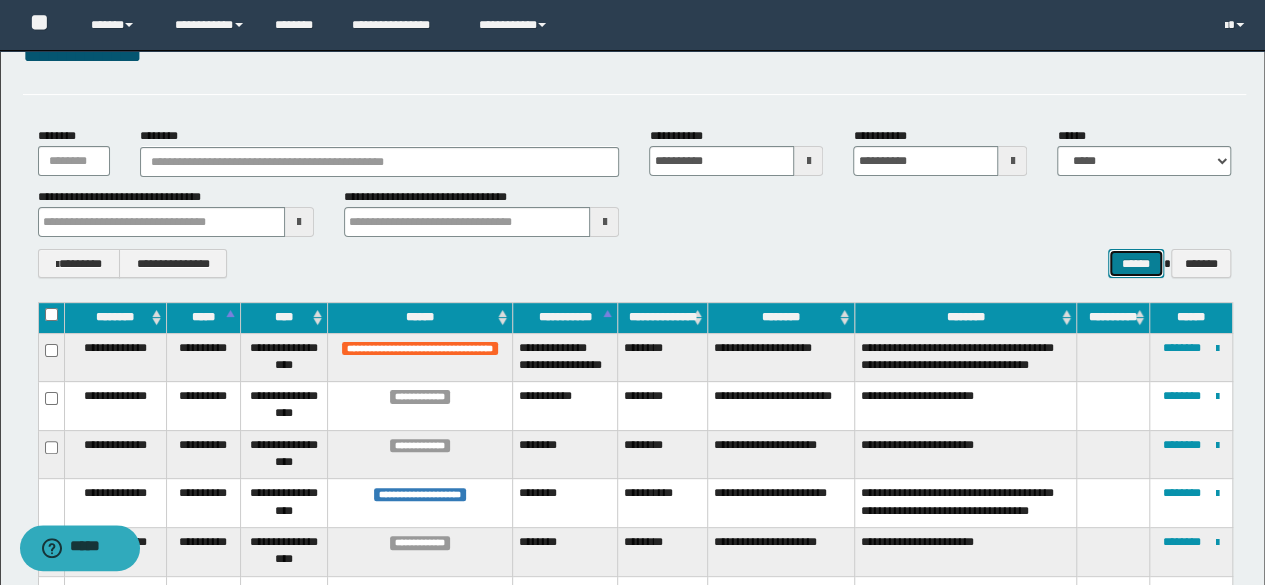 scroll, scrollTop: 54, scrollLeft: 0, axis: vertical 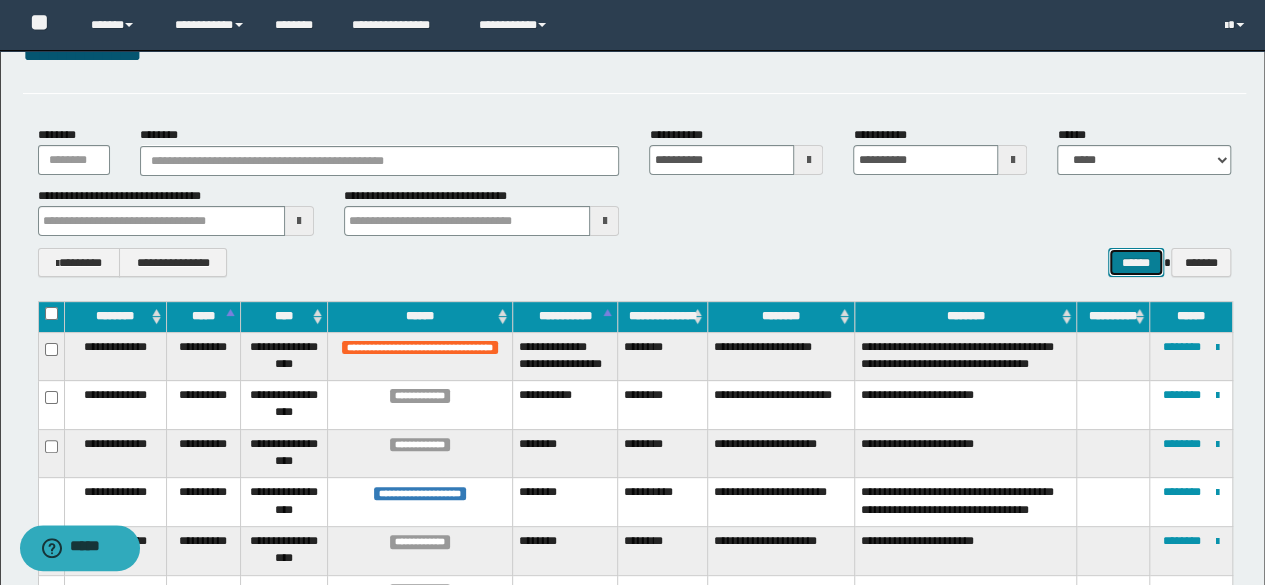 click on "******" at bounding box center [1136, 262] 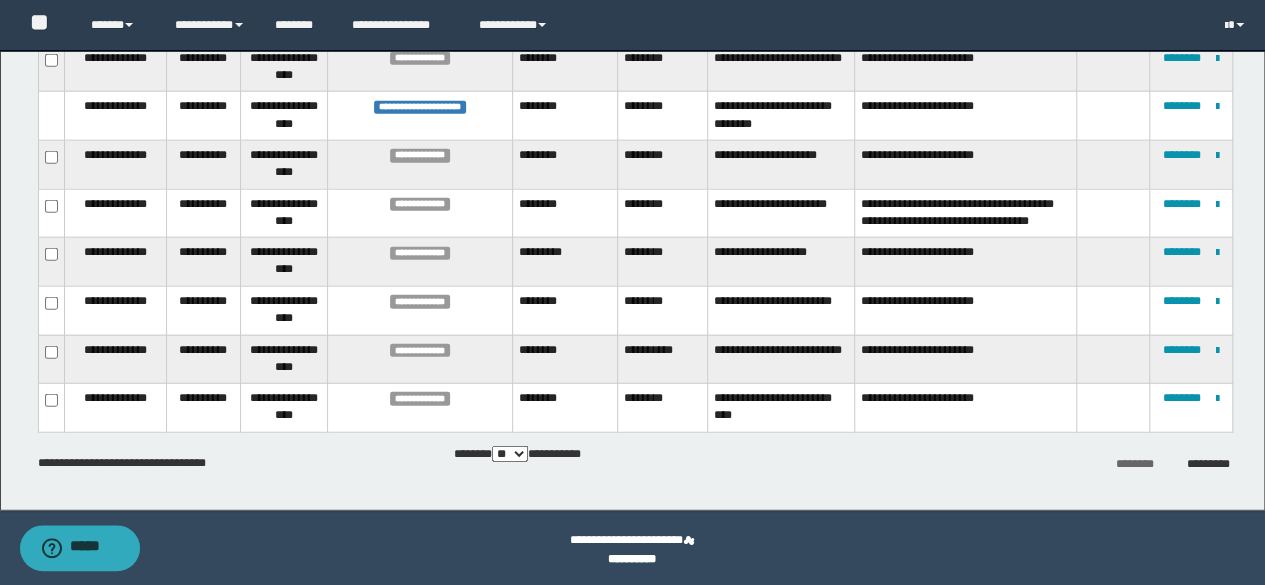 scroll, scrollTop: 2388, scrollLeft: 0, axis: vertical 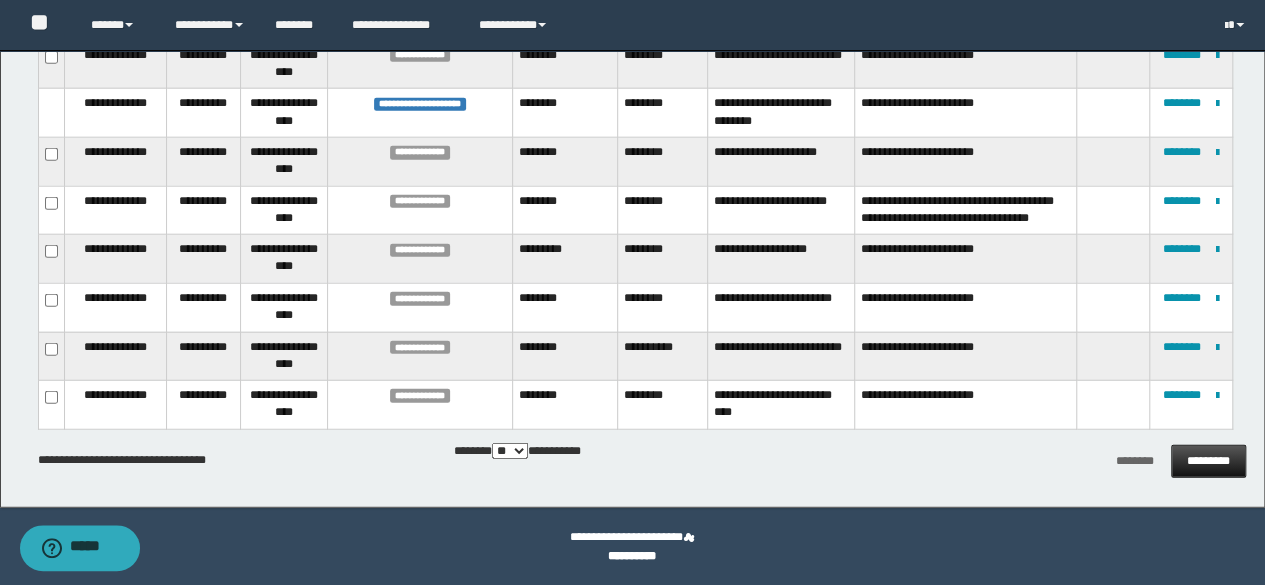 click on "*********" at bounding box center (1208, 461) 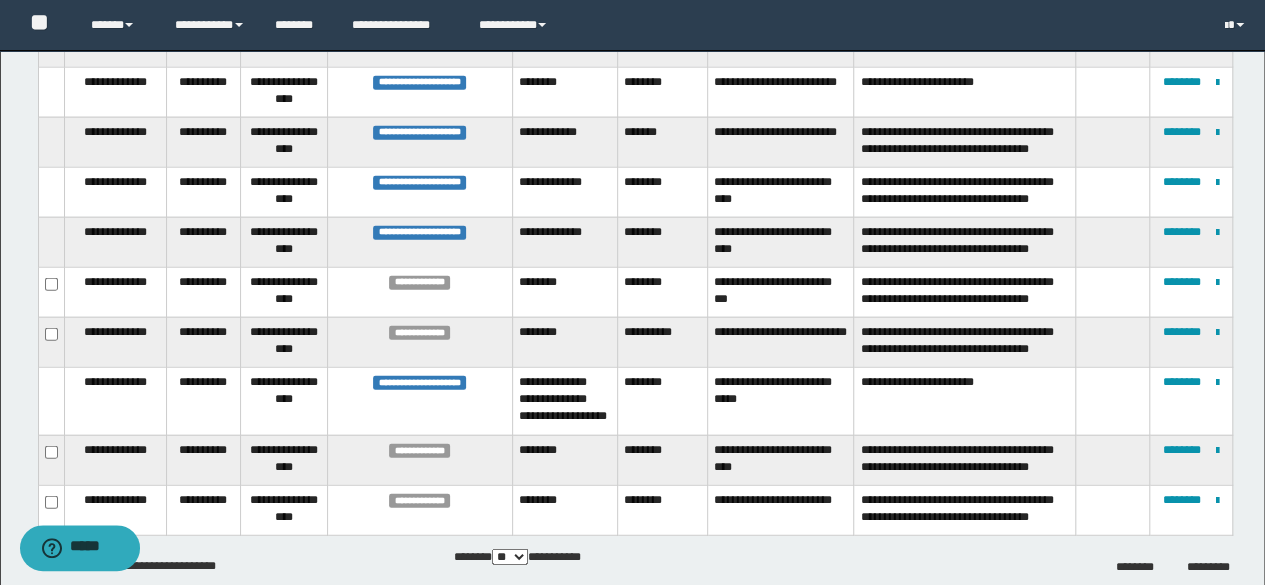 scroll, scrollTop: 2474, scrollLeft: 0, axis: vertical 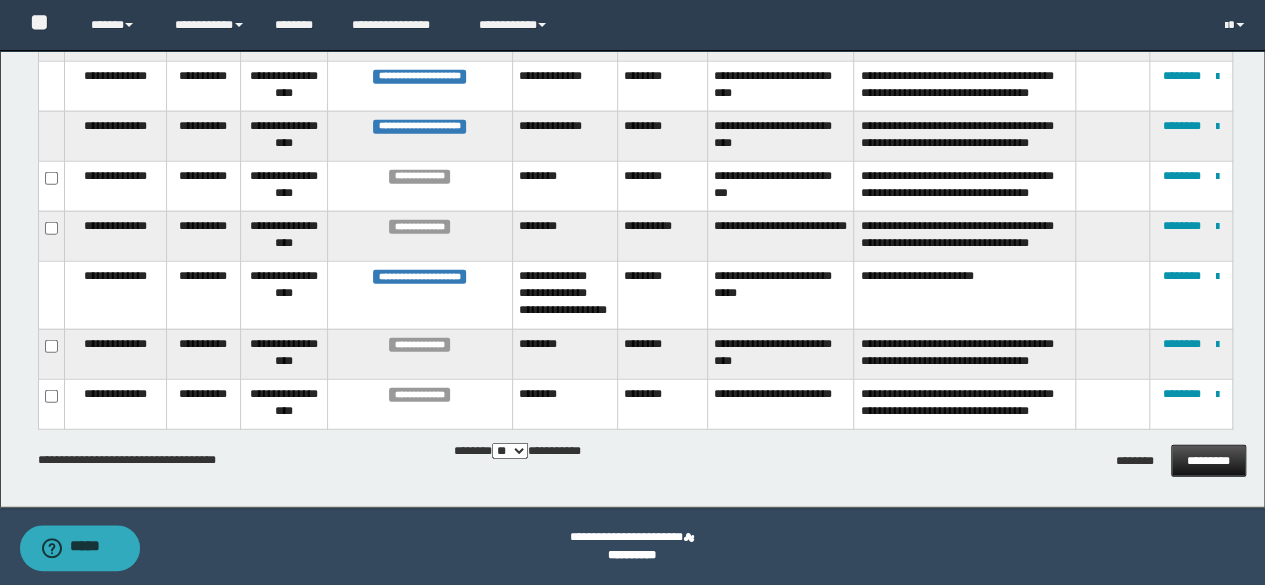 click on "*********" at bounding box center [1208, 461] 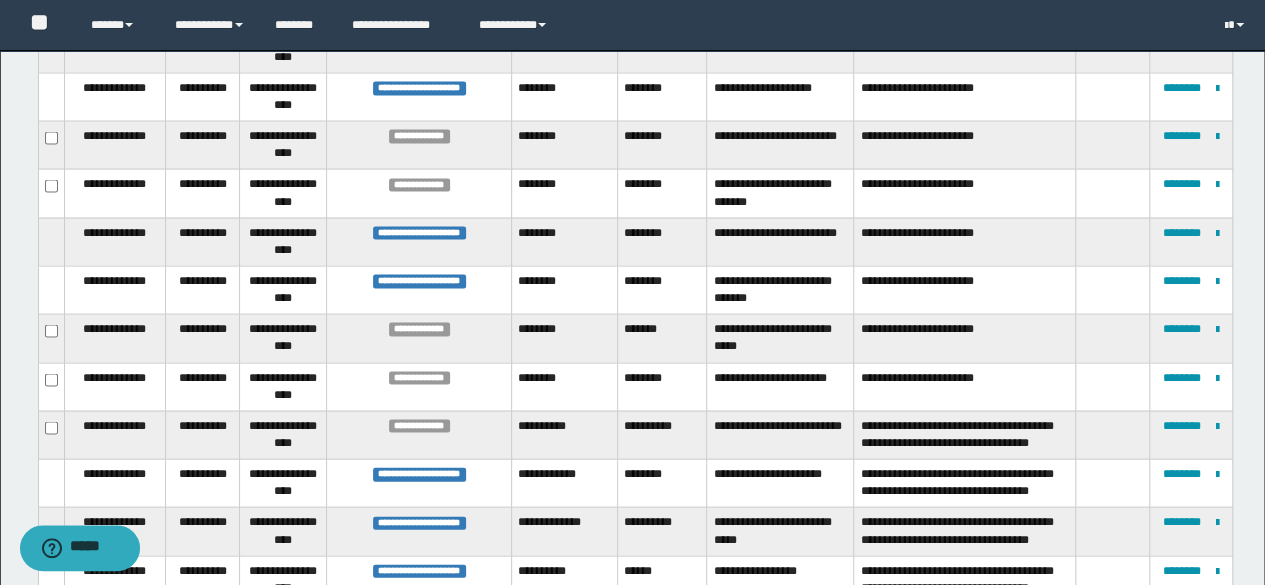 scroll, scrollTop: 2371, scrollLeft: 0, axis: vertical 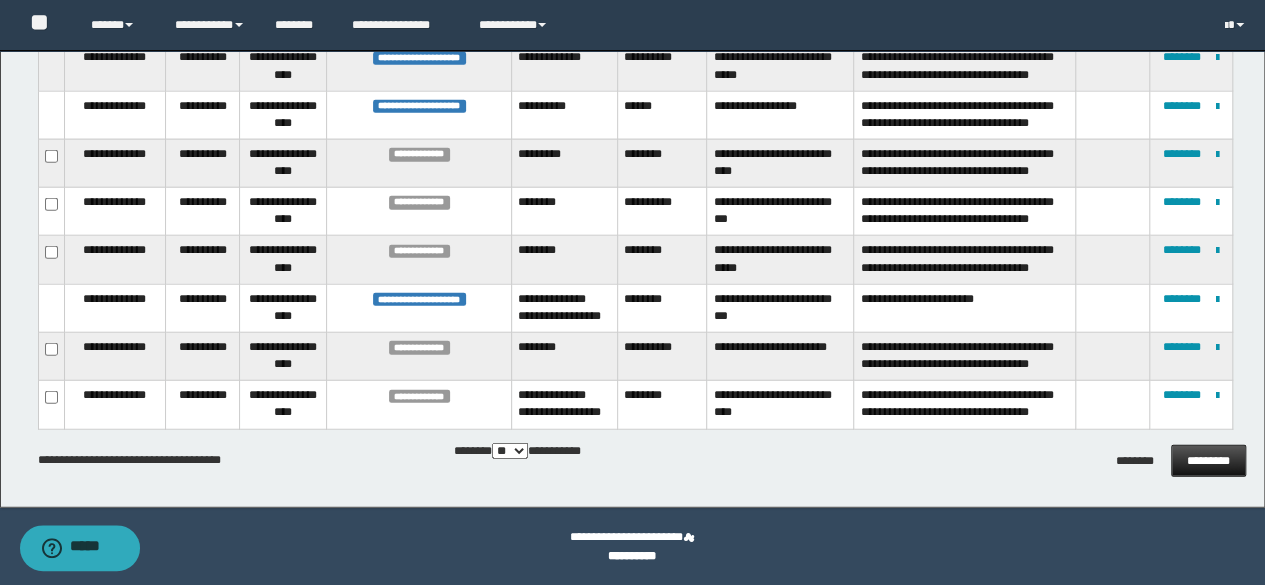 click on "*********" at bounding box center [1208, 461] 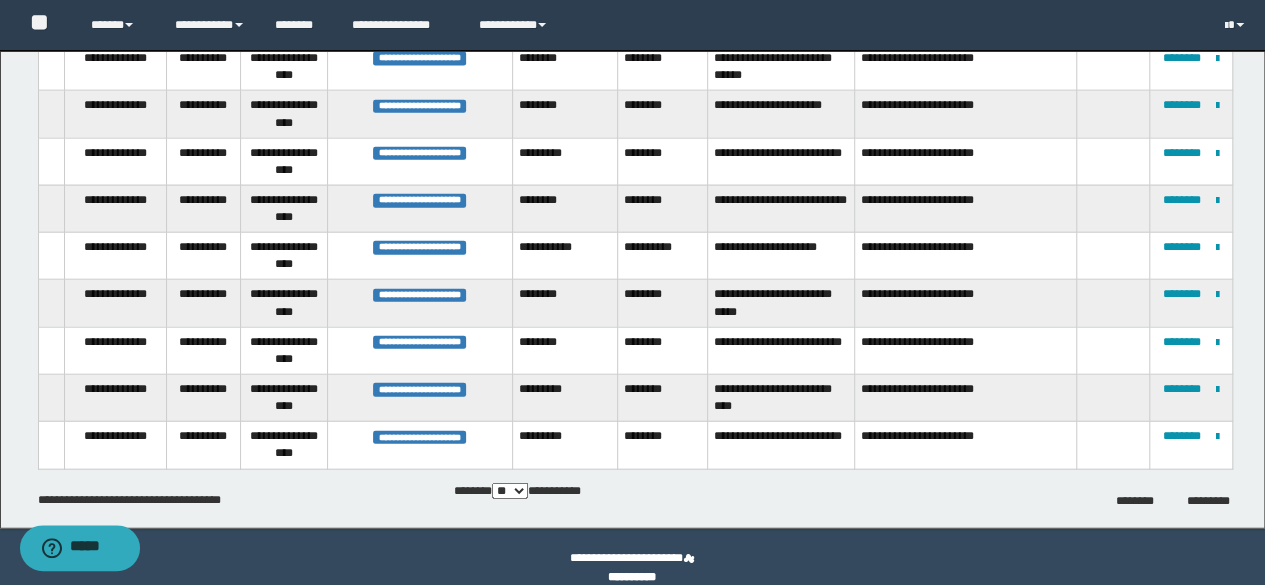 scroll, scrollTop: 2302, scrollLeft: 0, axis: vertical 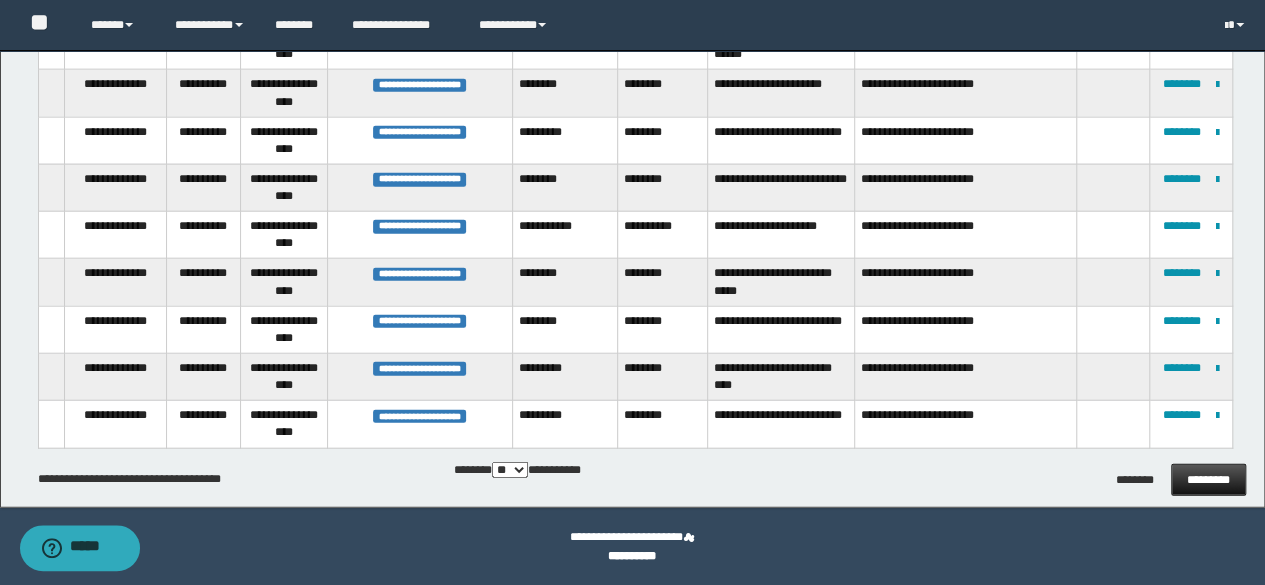 click on "*********" at bounding box center (1208, 480) 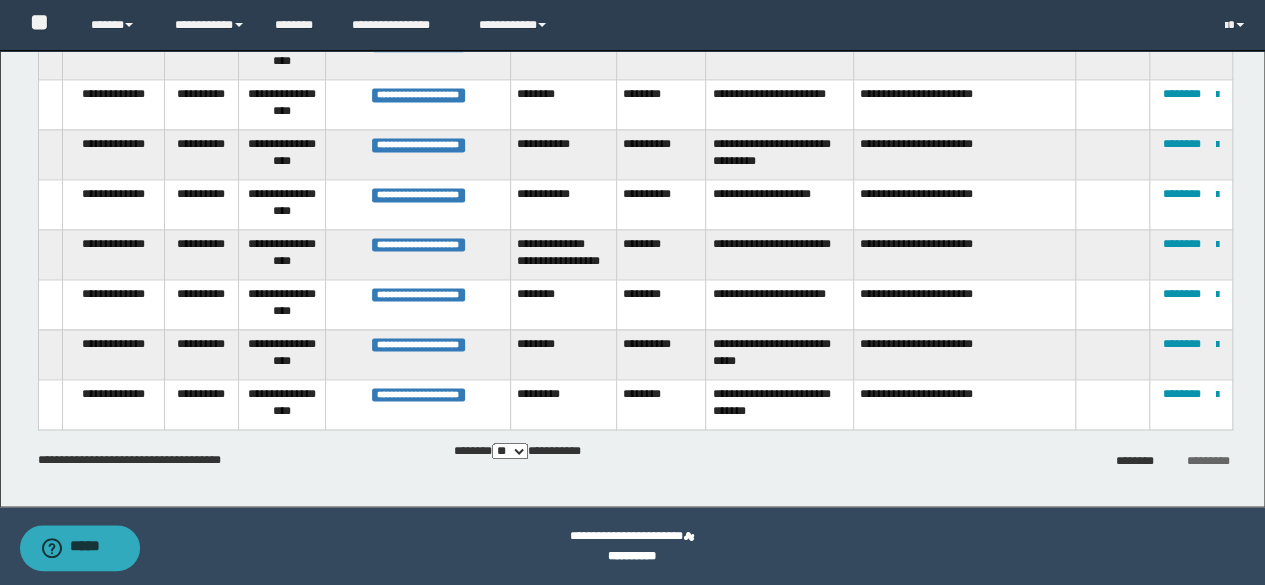 click on "*********" at bounding box center (1208, 461) 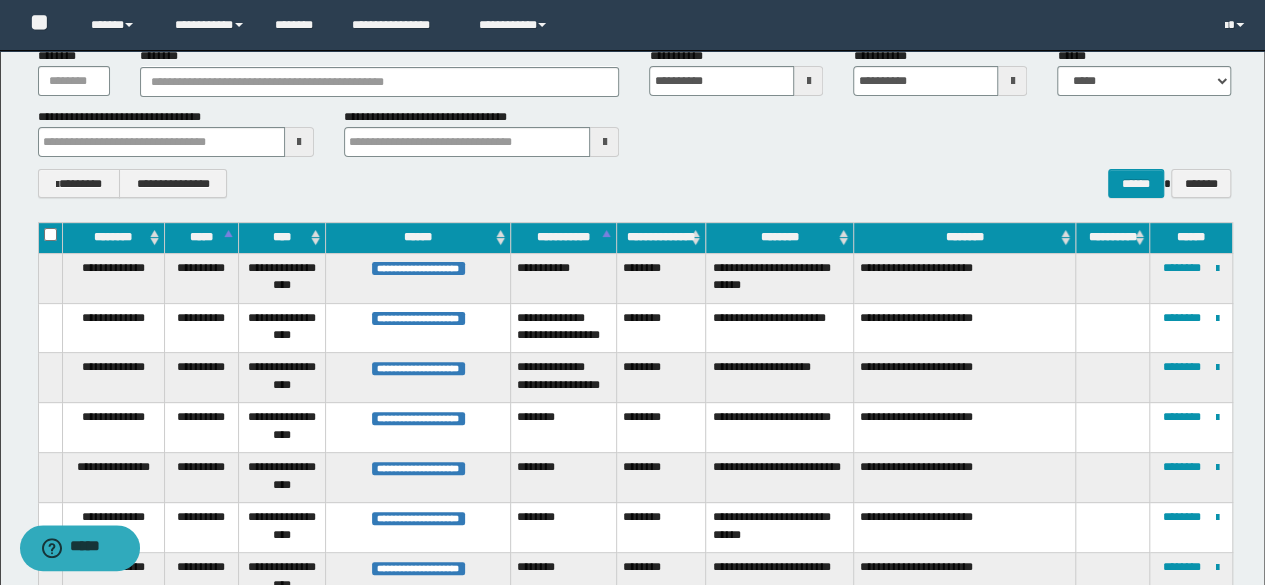 scroll, scrollTop: 0, scrollLeft: 0, axis: both 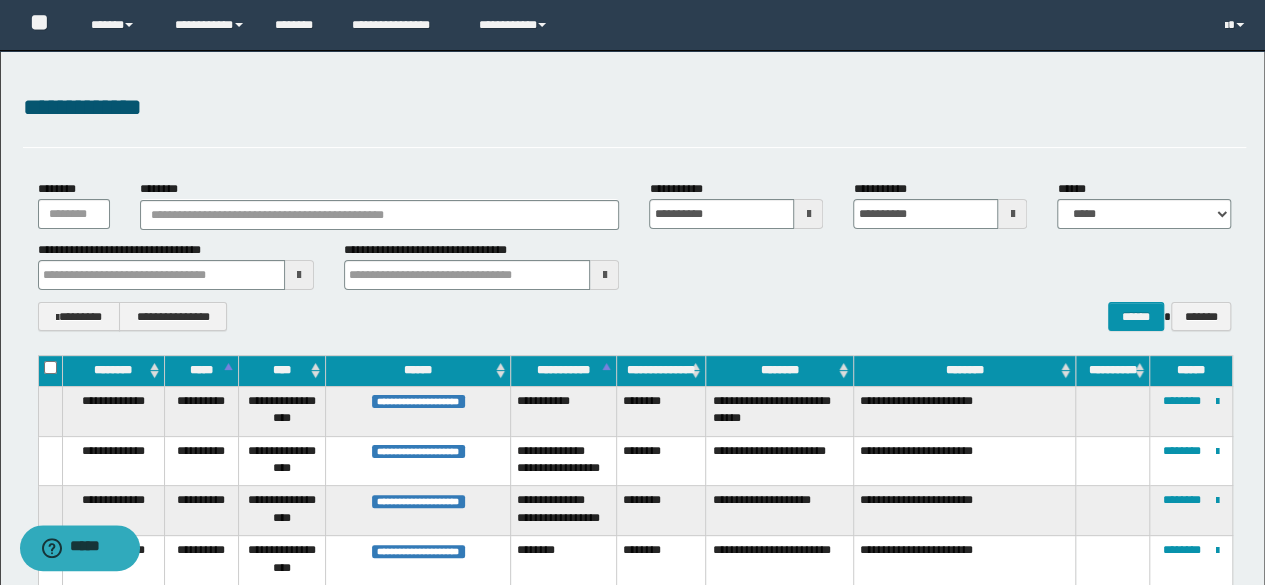 click on "**********" at bounding box center (1190, 511) 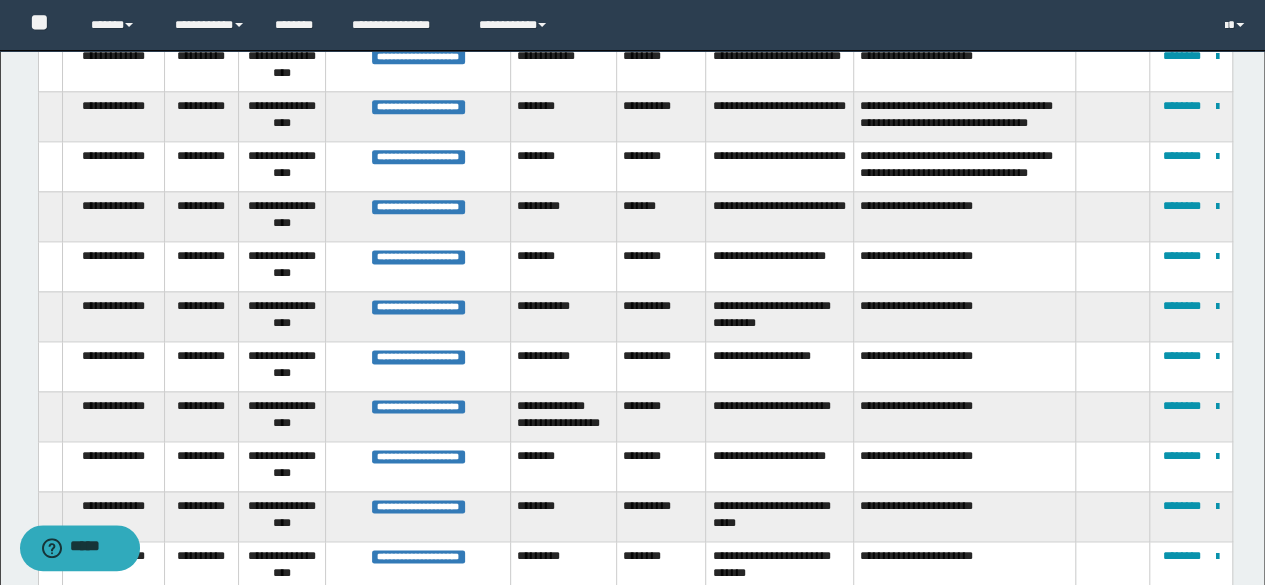 scroll, scrollTop: 1356, scrollLeft: 0, axis: vertical 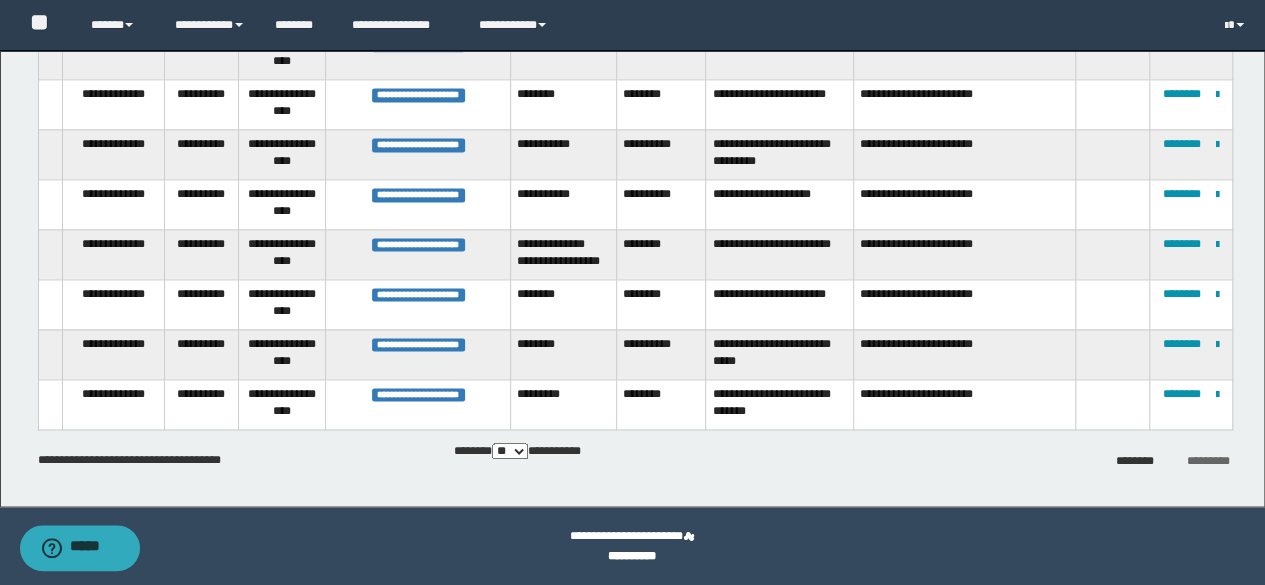 click on "**********" at bounding box center (634, -256) 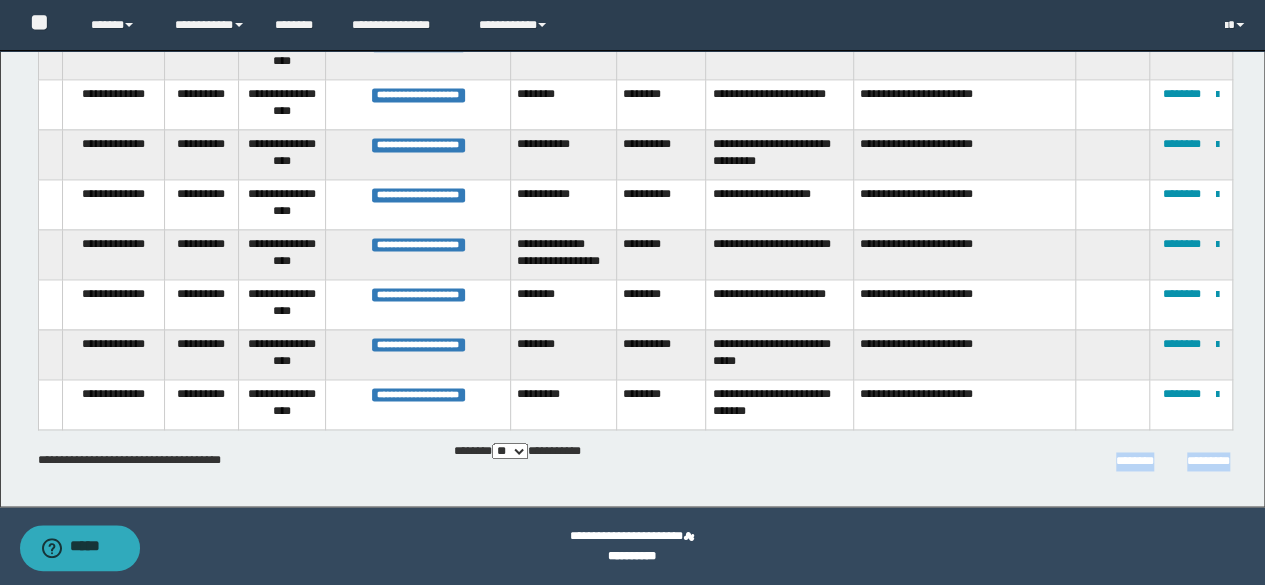 click on "**********" at bounding box center [634, -256] 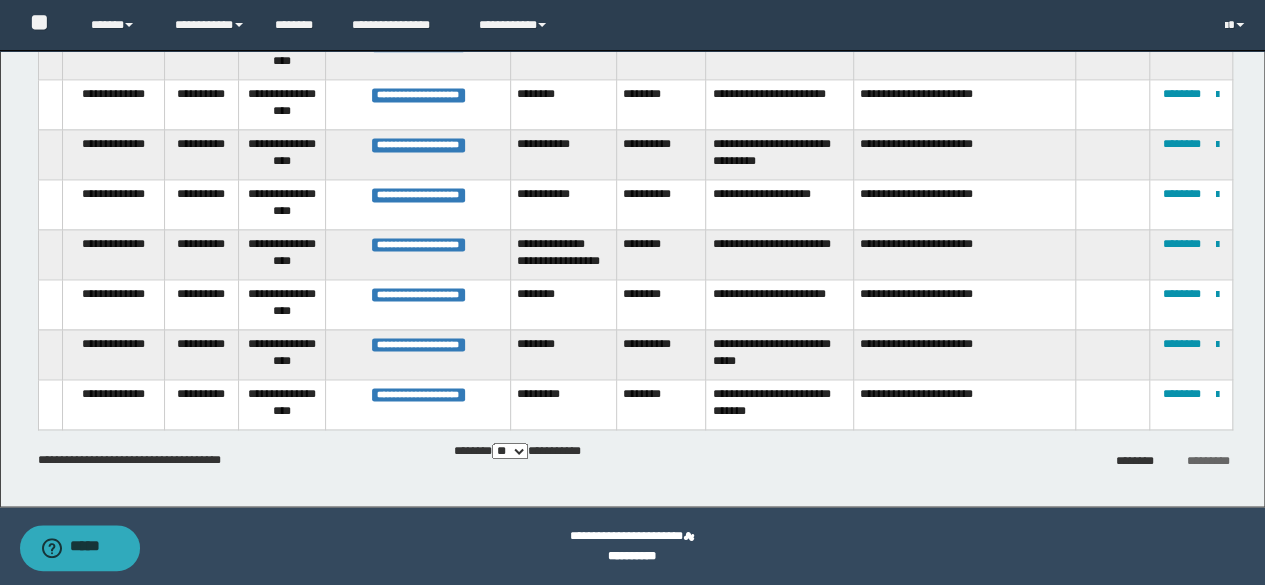 click on "**********" at bounding box center [634, -256] 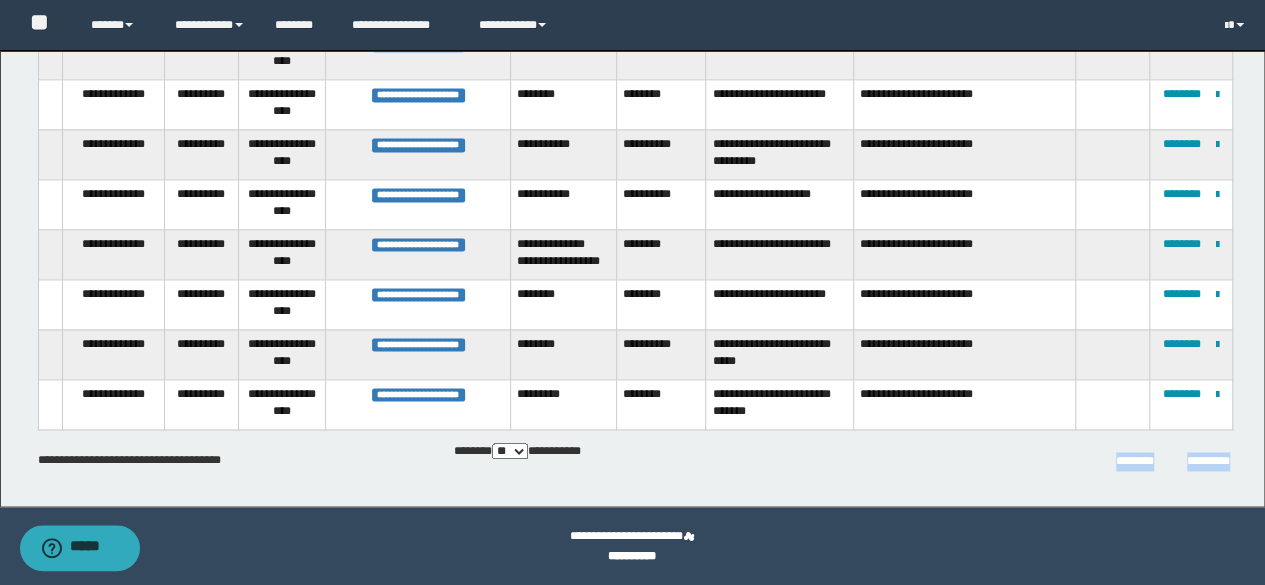 click on "**********" at bounding box center [634, -256] 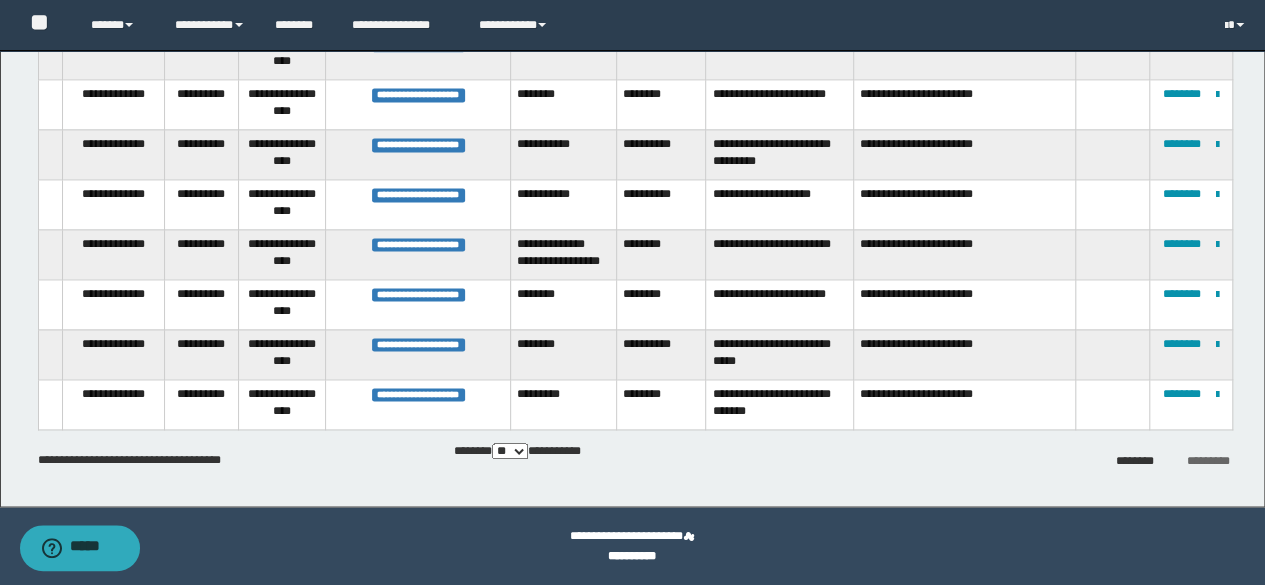 click on "**********" at bounding box center (634, -256) 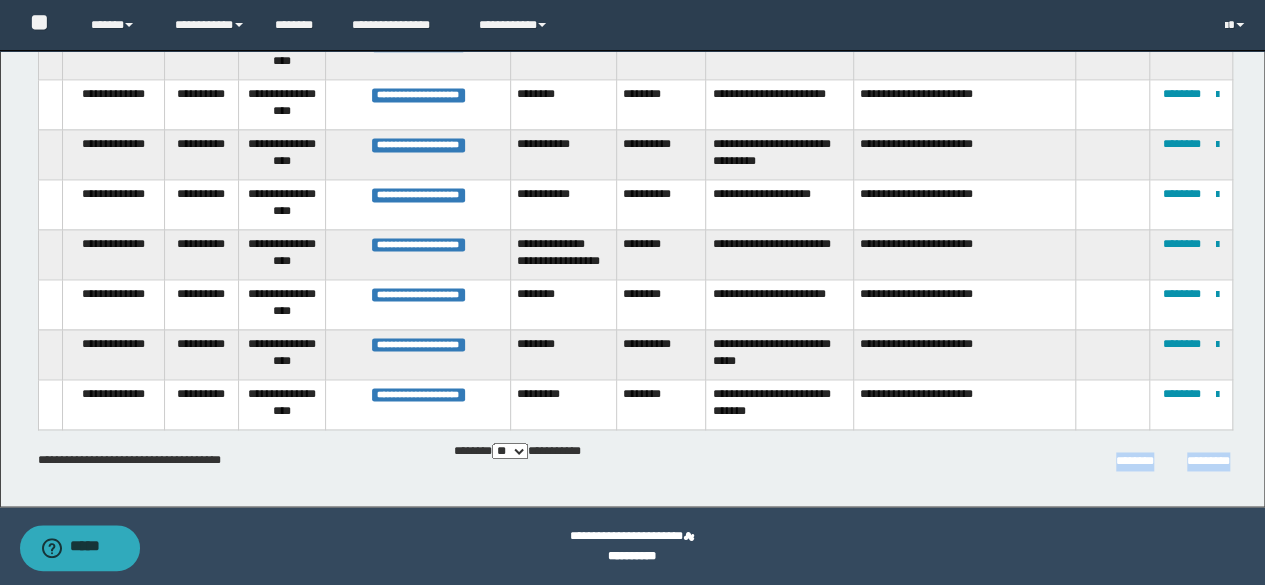 click on "**********" at bounding box center [634, -256] 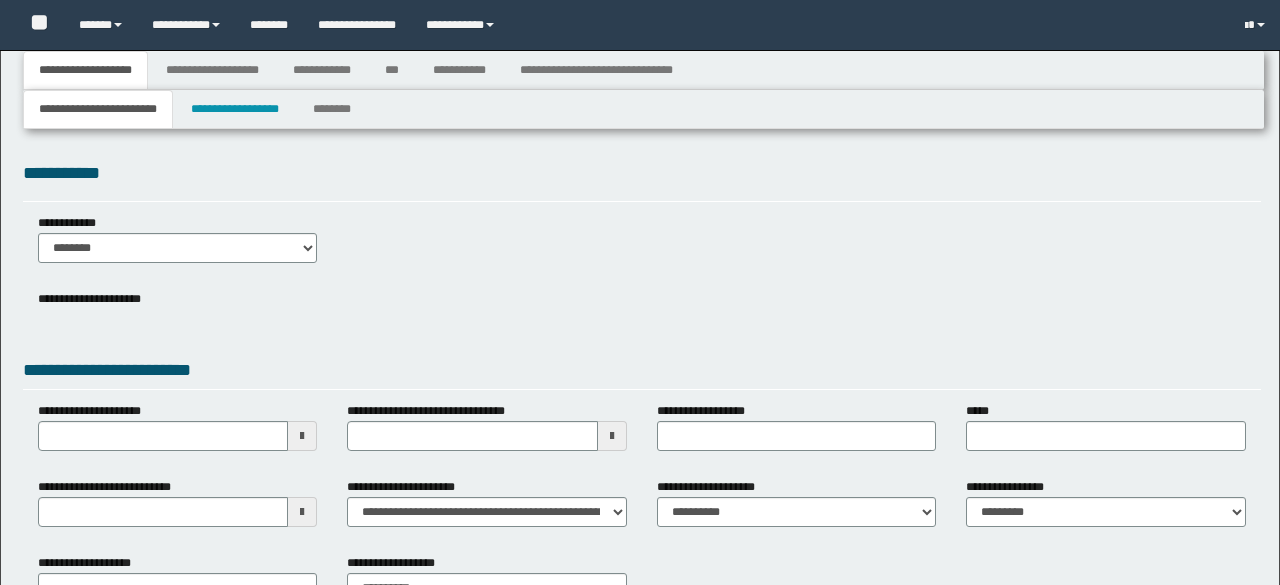 type 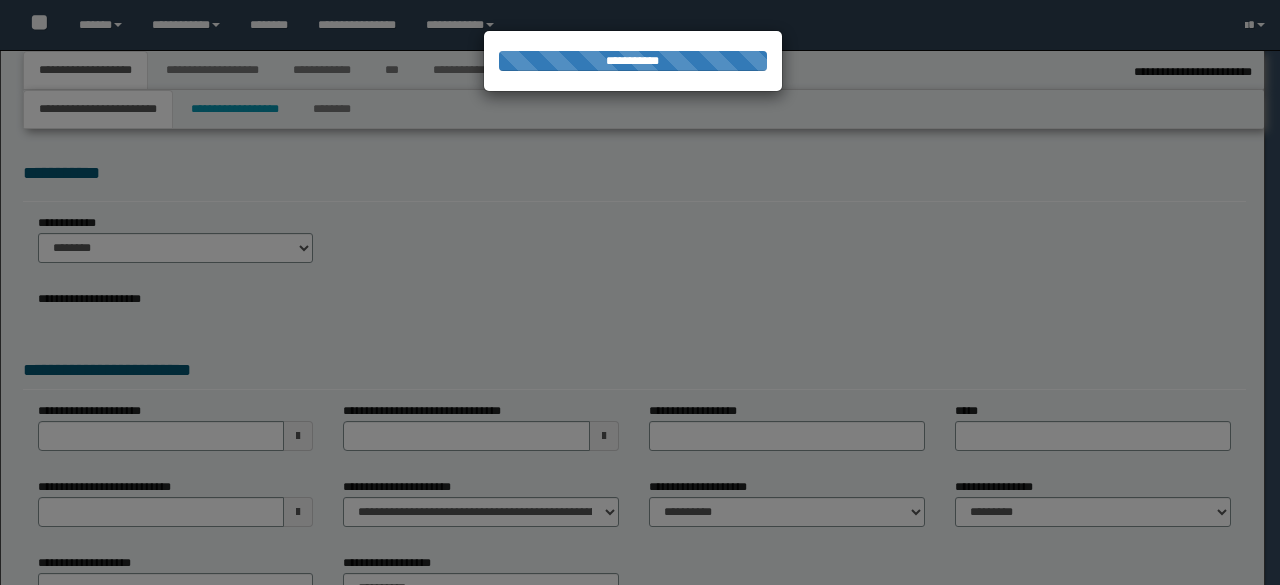 type on "**********" 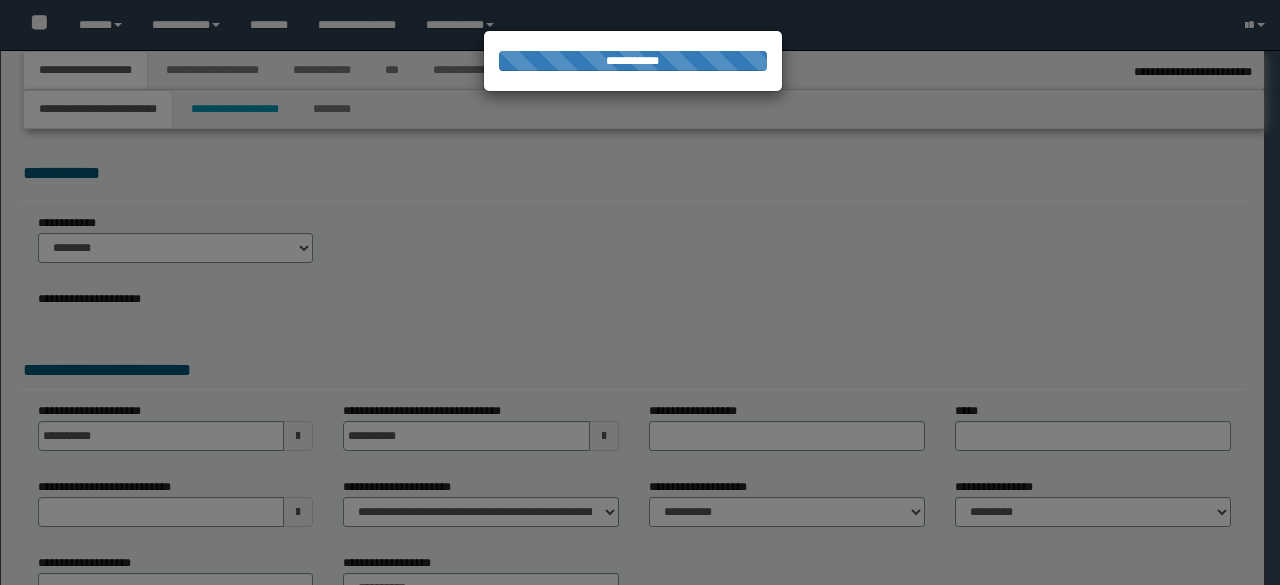select on "**" 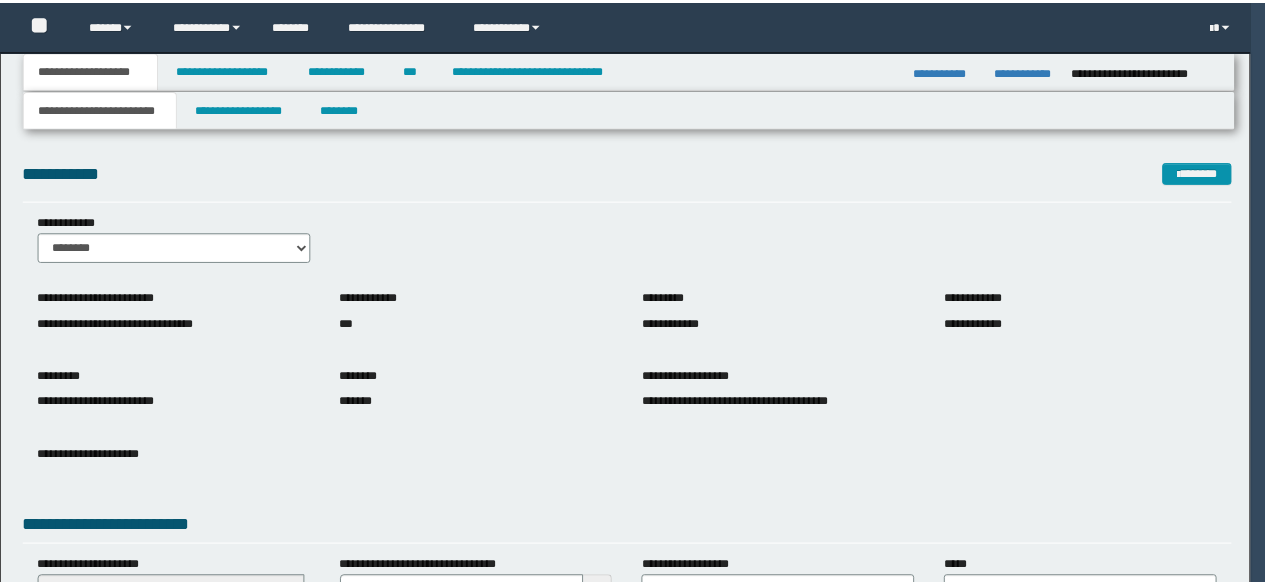 scroll, scrollTop: 0, scrollLeft: 0, axis: both 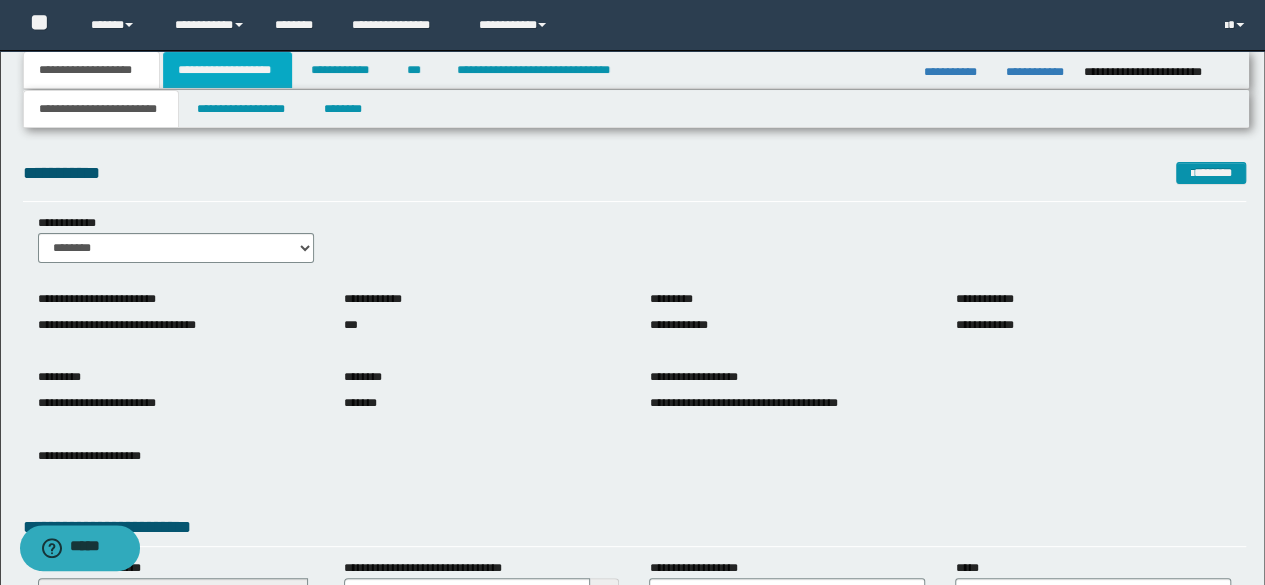 click on "**********" at bounding box center (227, 70) 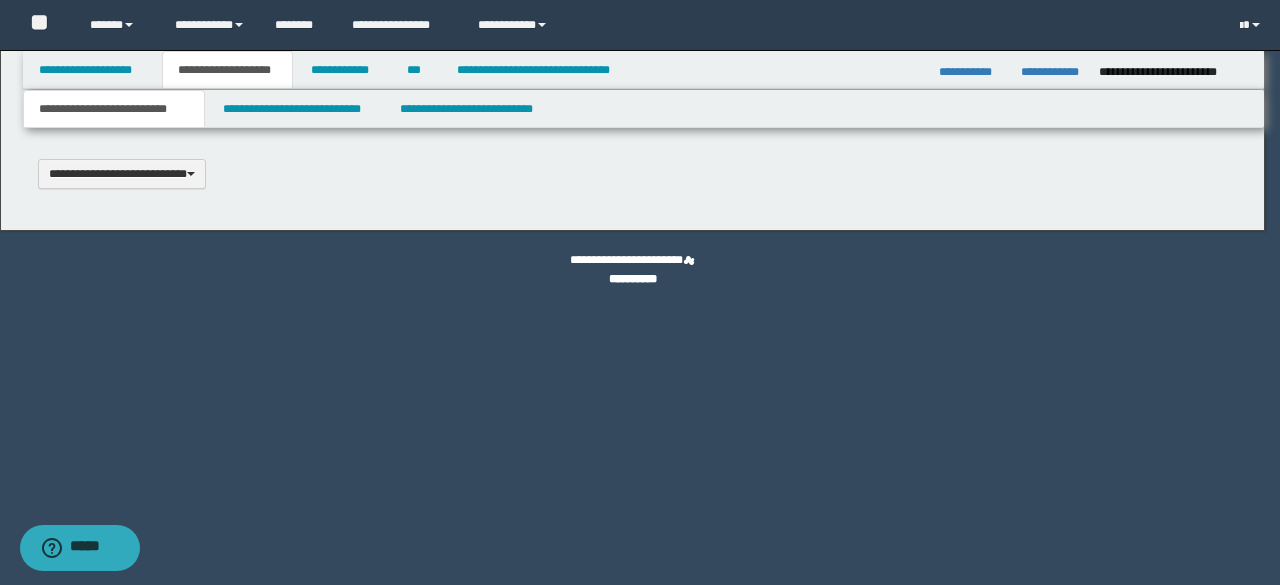 type 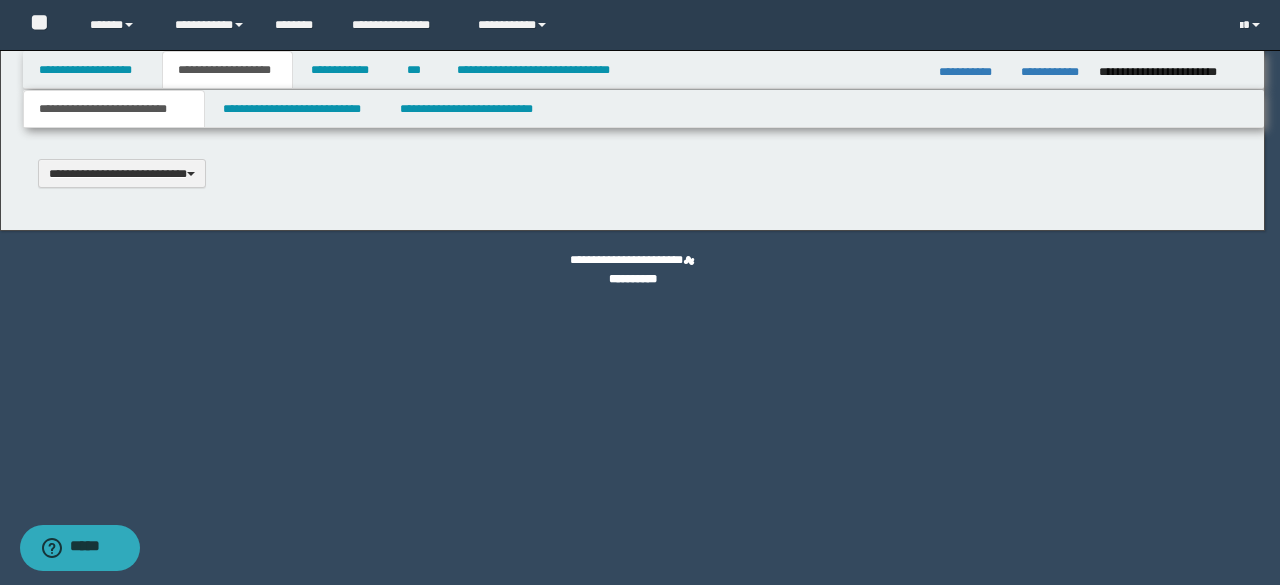 scroll, scrollTop: 0, scrollLeft: 0, axis: both 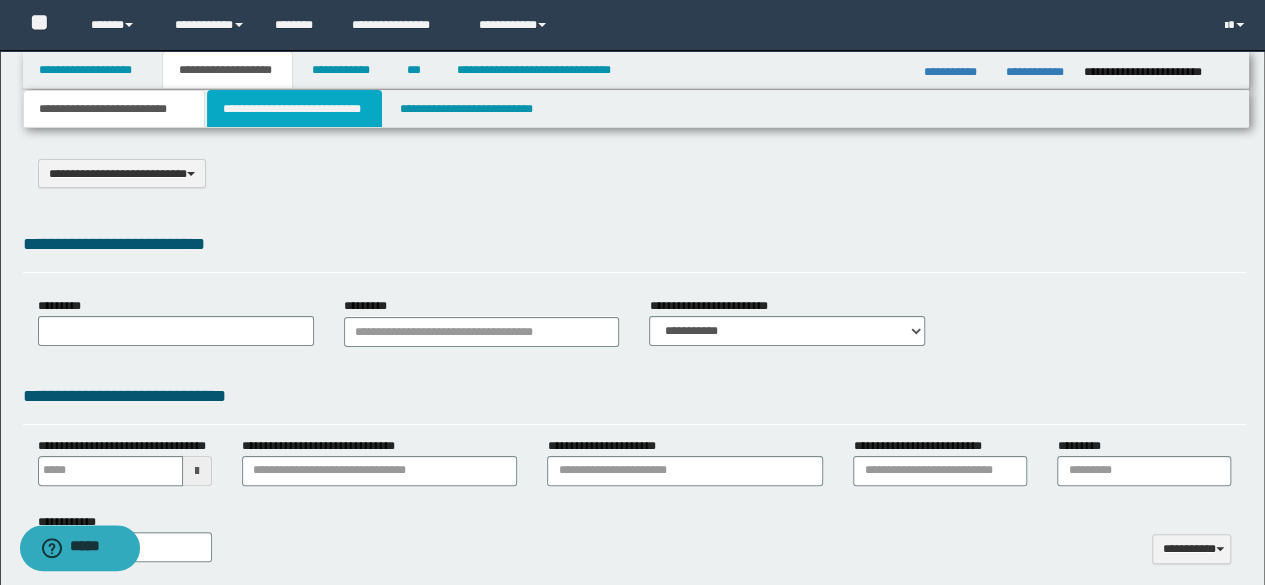 select on "*" 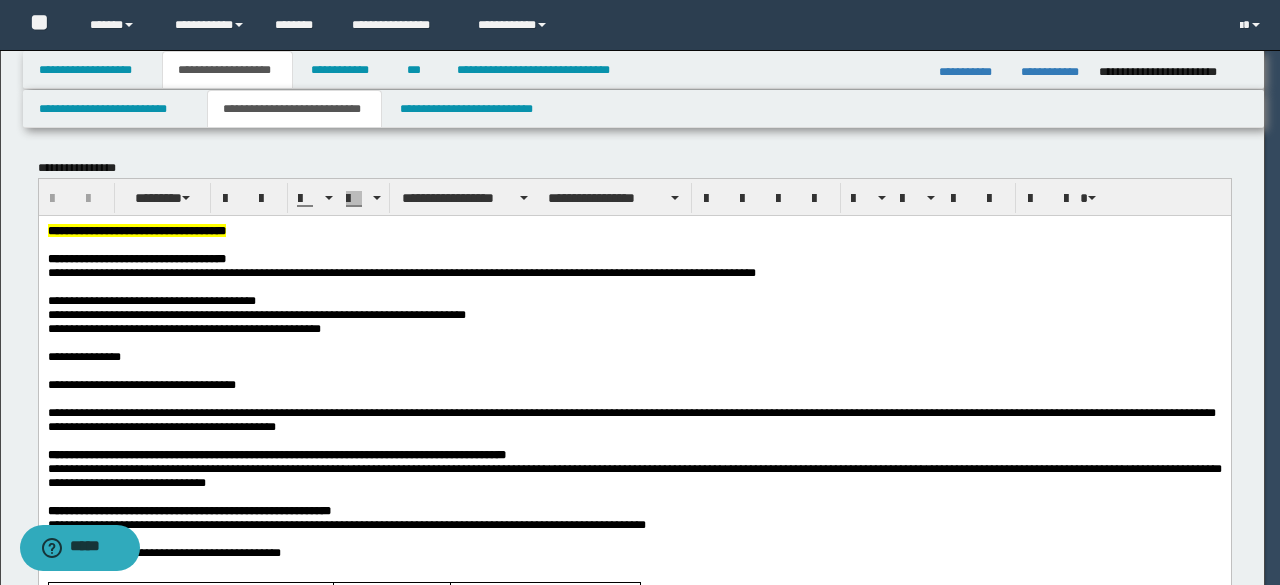 scroll, scrollTop: 0, scrollLeft: 0, axis: both 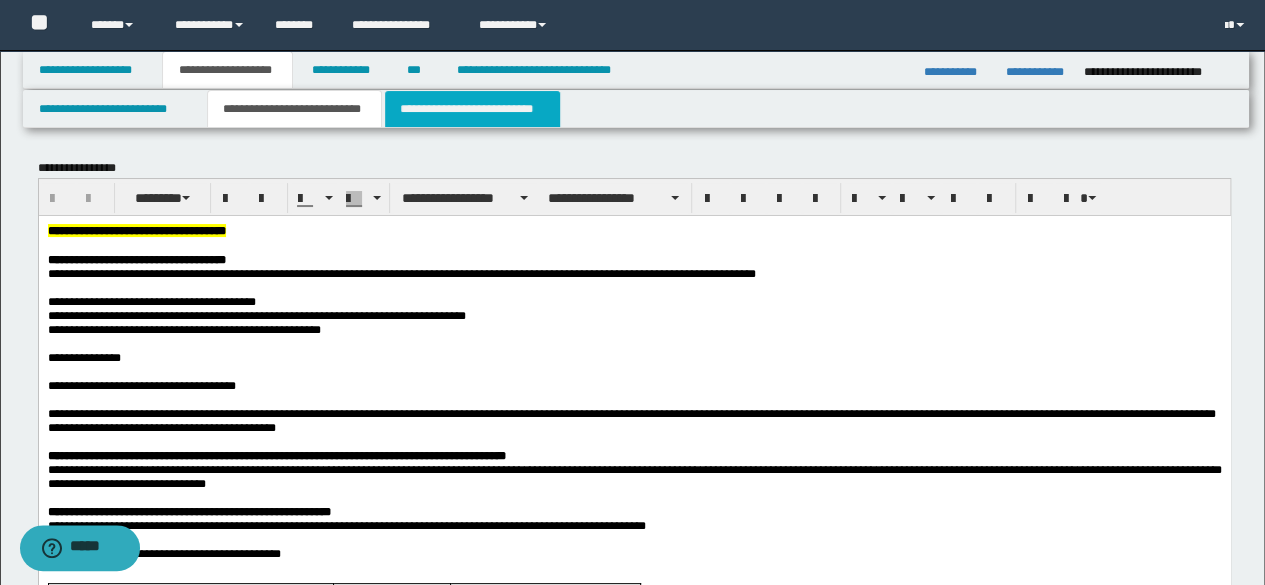 click on "**********" at bounding box center (472, 109) 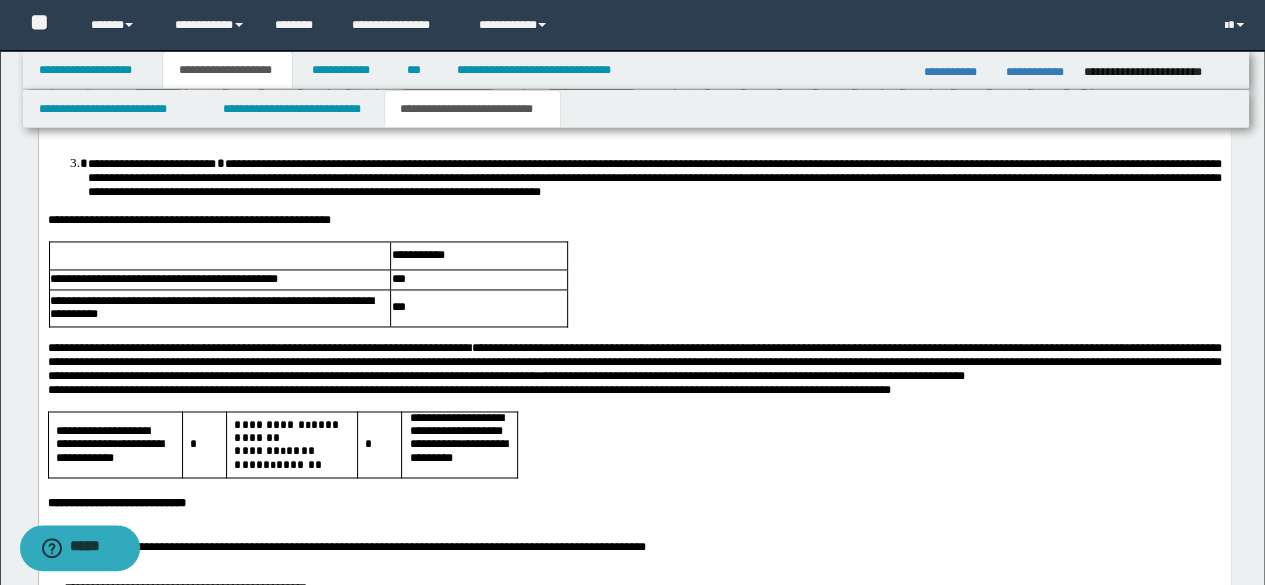 scroll, scrollTop: 2131, scrollLeft: 0, axis: vertical 